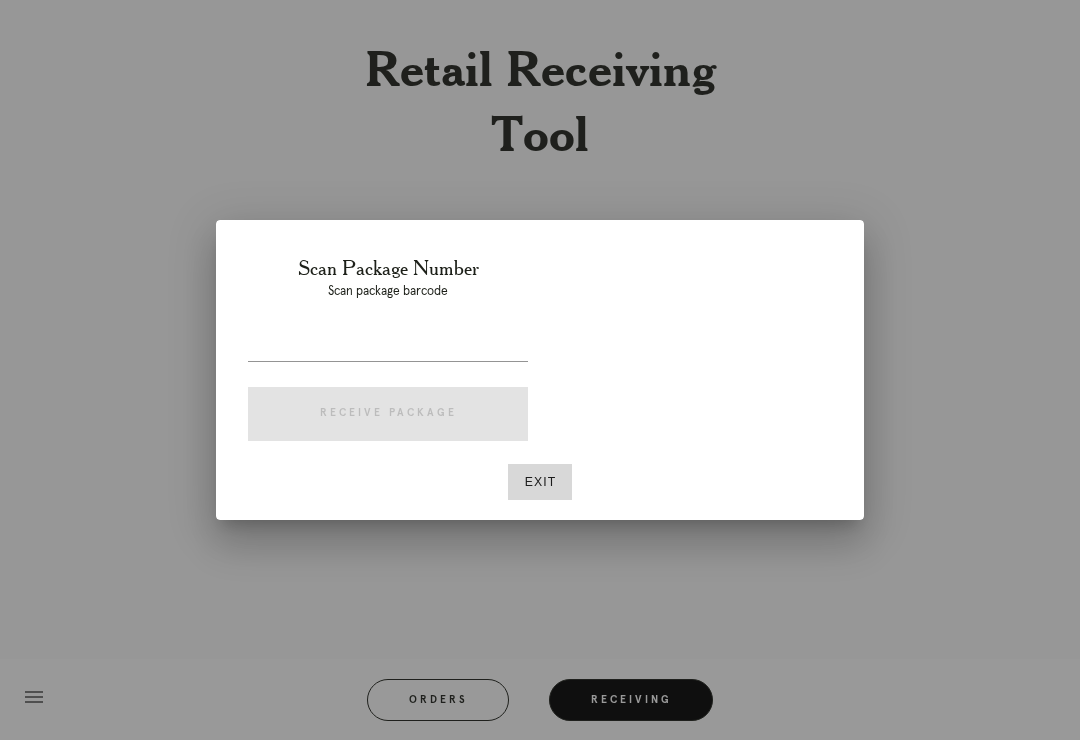scroll, scrollTop: 31, scrollLeft: 0, axis: vertical 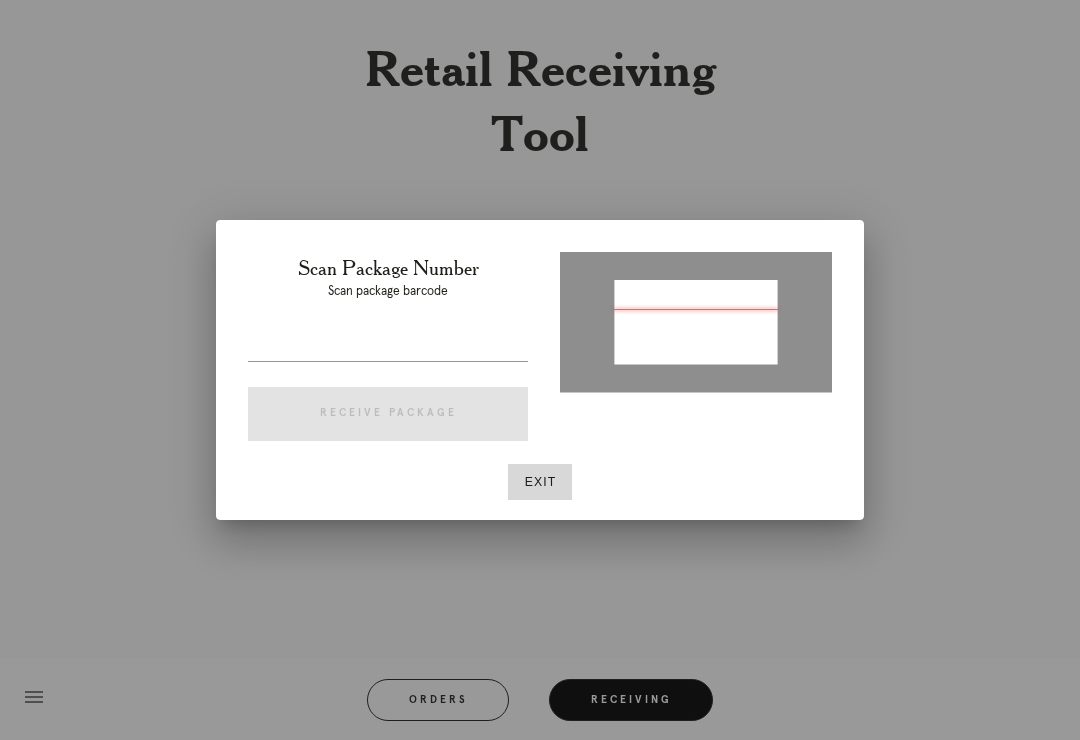 type on "P547369585261135" 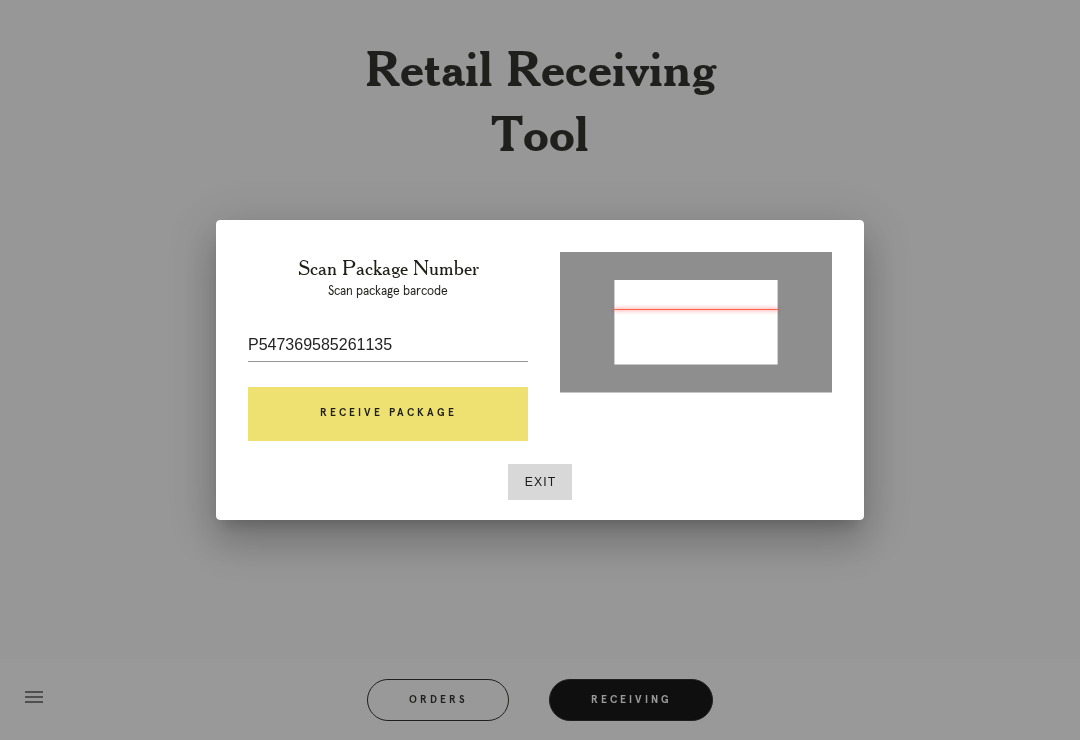 click on "Receive Package" at bounding box center [388, 414] 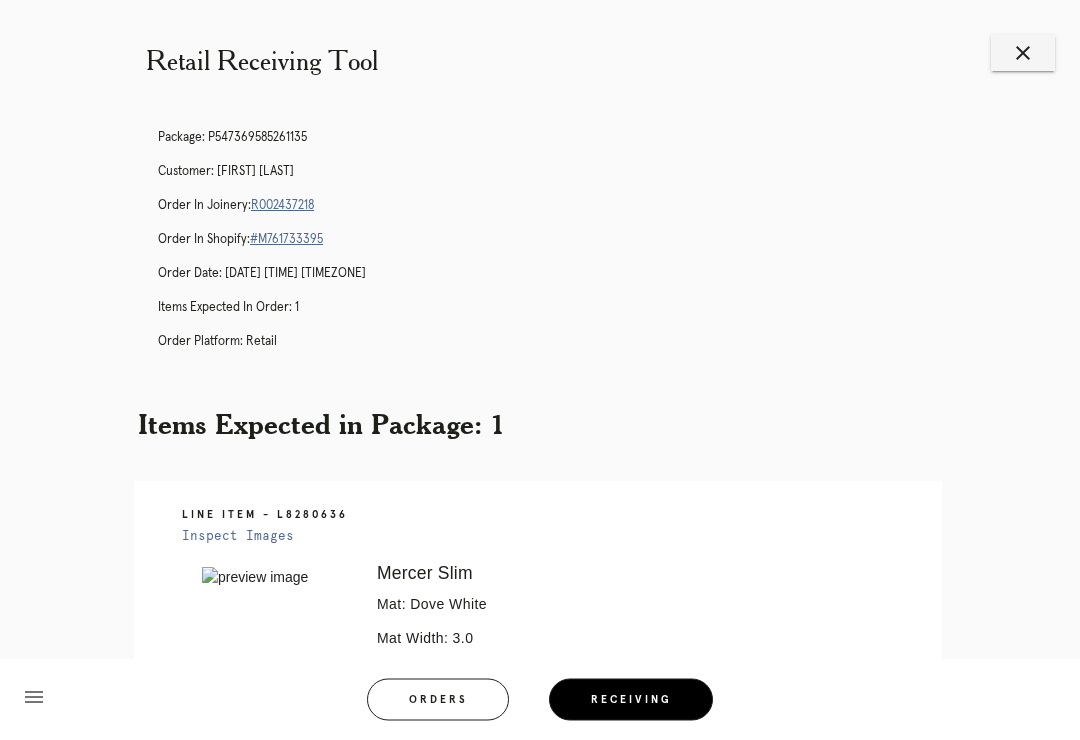 scroll, scrollTop: 4, scrollLeft: 0, axis: vertical 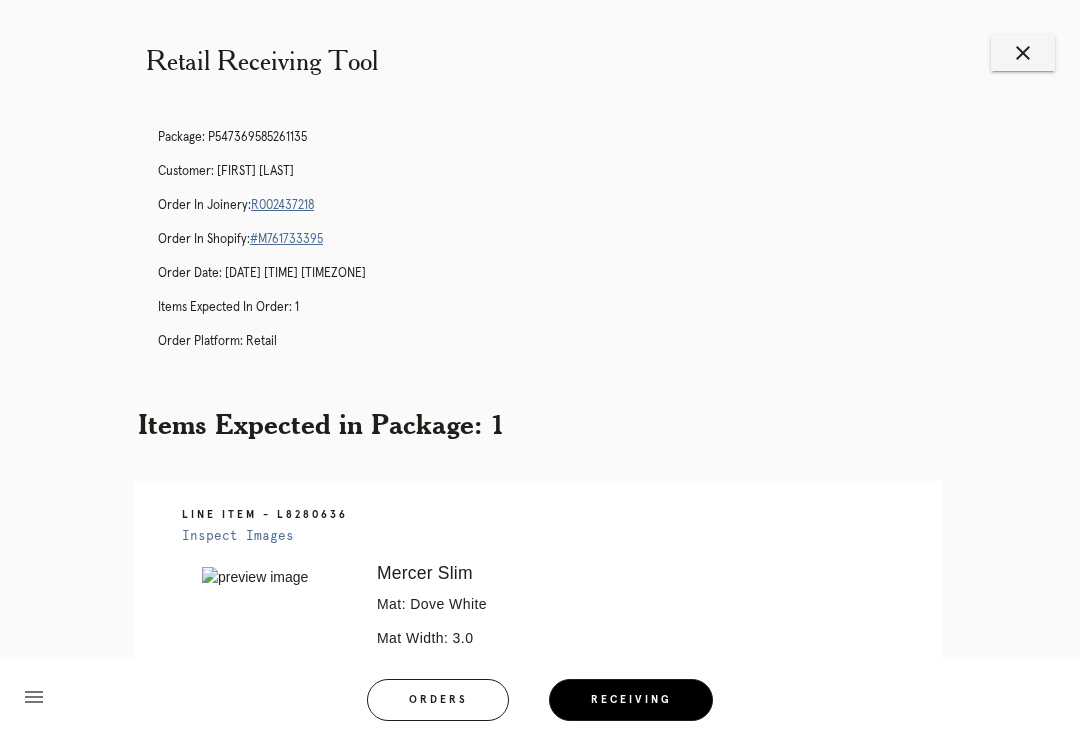 click on "R002437218" at bounding box center [282, 205] 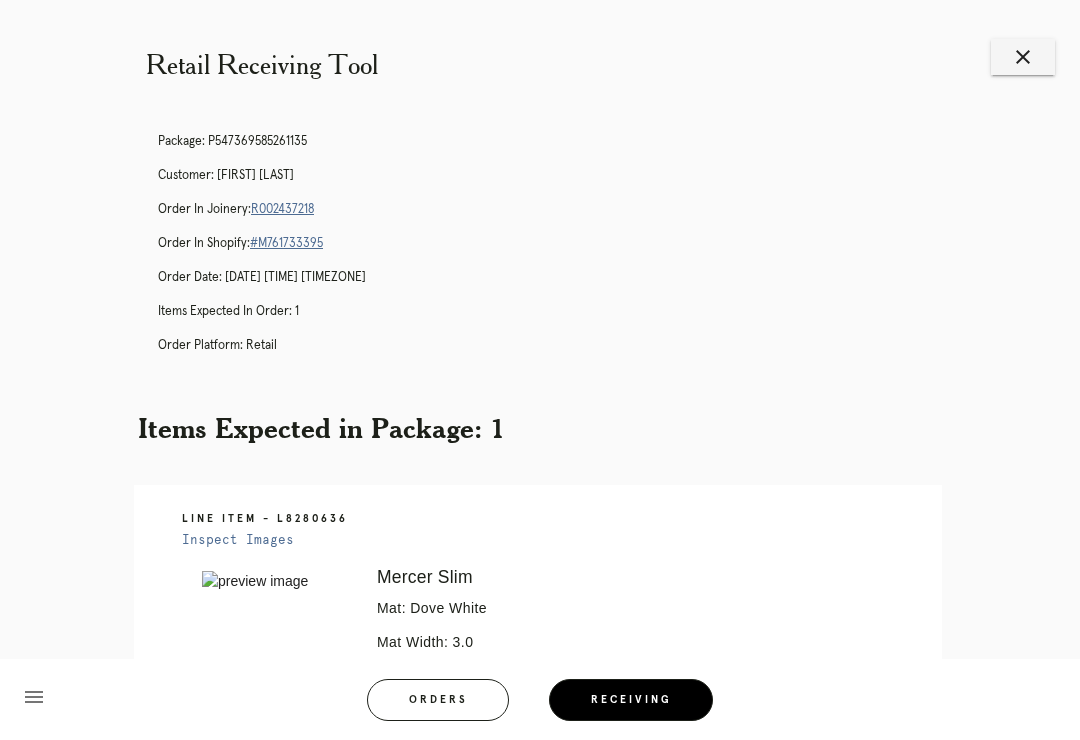 click on "close" at bounding box center (1023, 57) 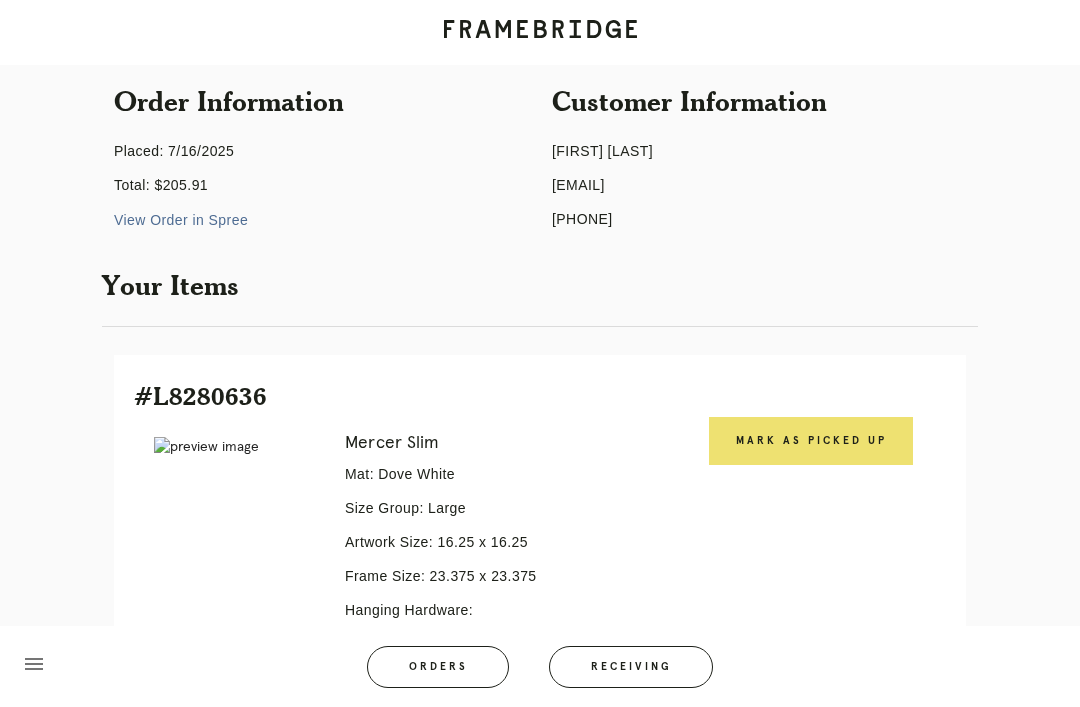 scroll, scrollTop: 131, scrollLeft: 0, axis: vertical 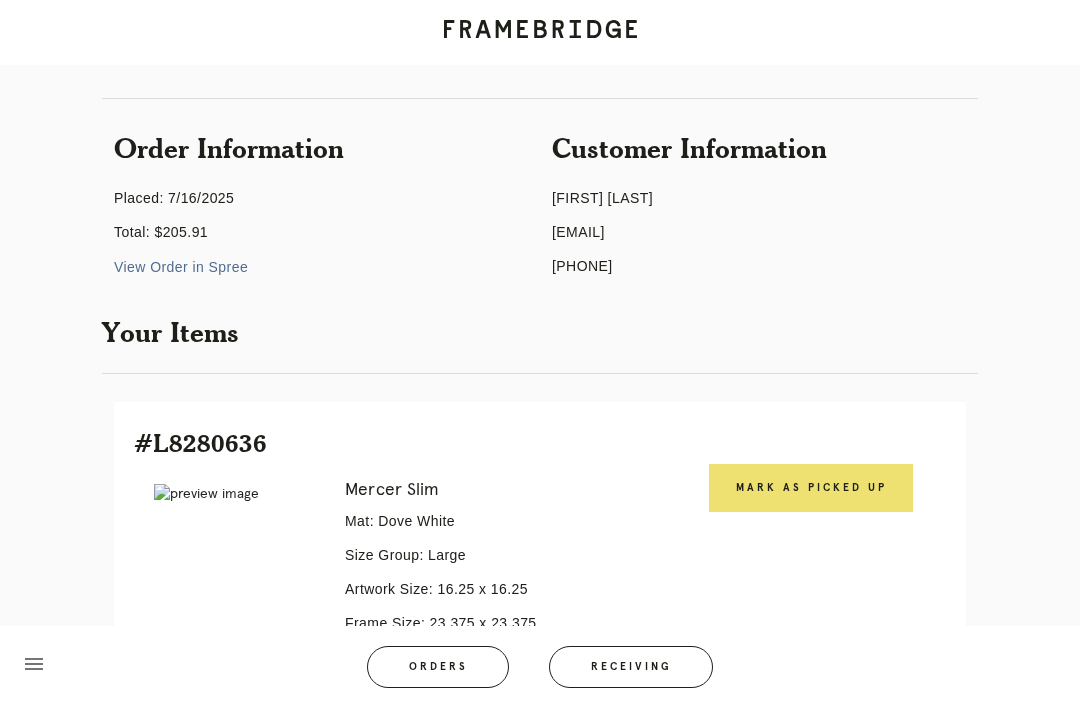 click on "Mark as Picked Up" at bounding box center [811, 488] 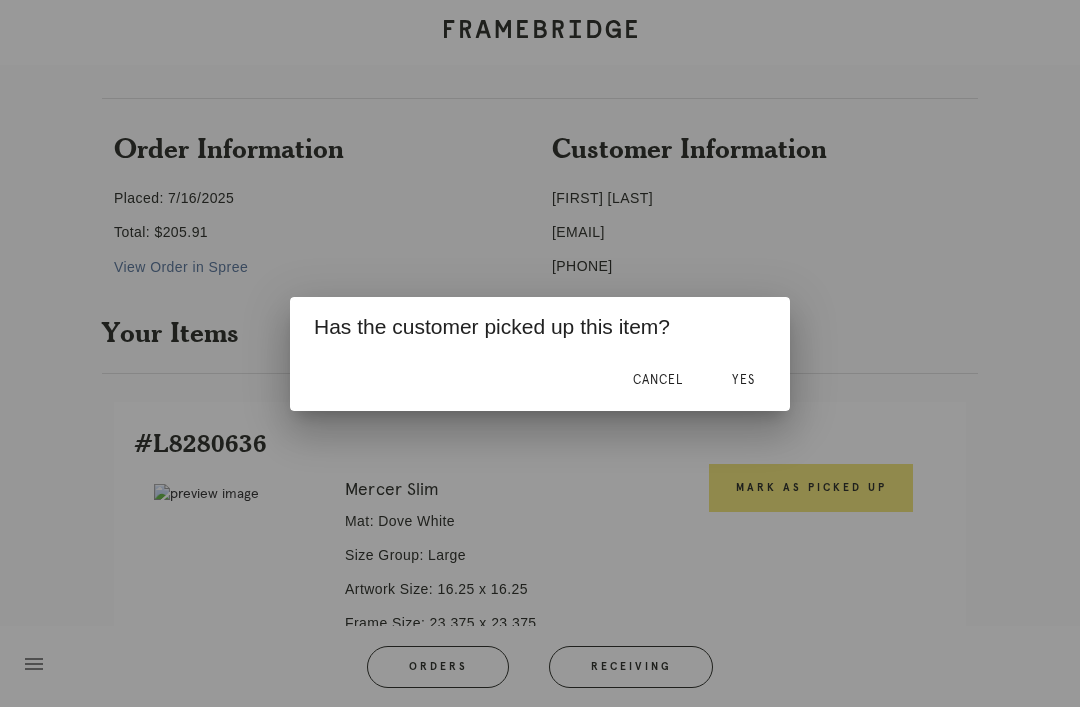 click on "Yes" at bounding box center (743, 380) 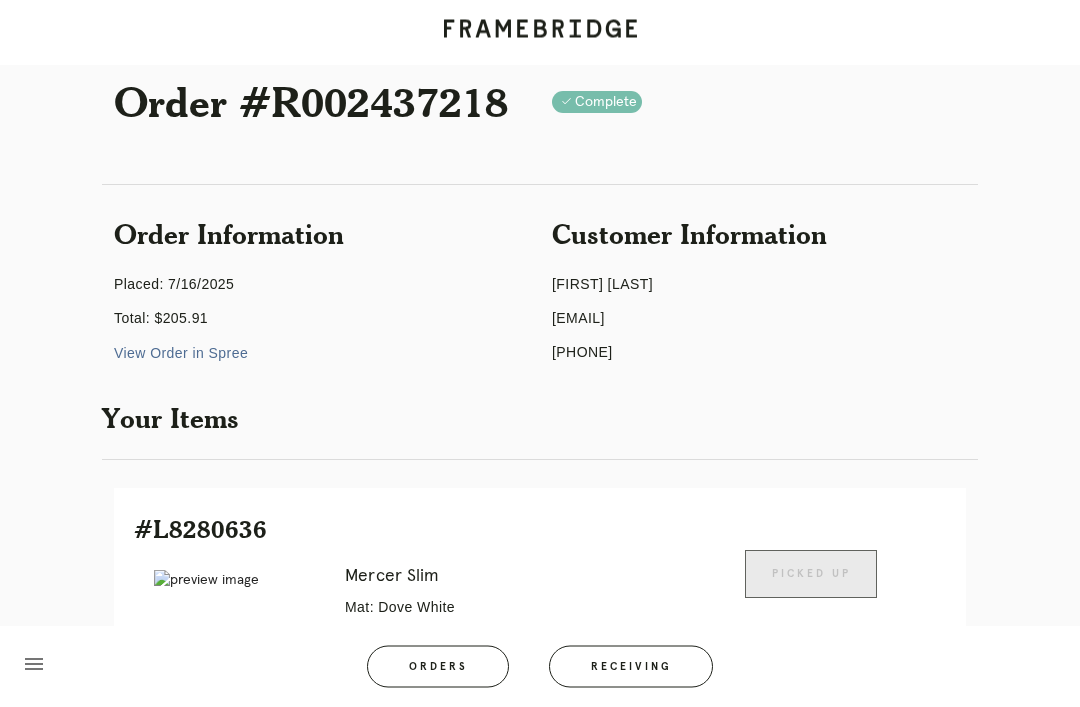 scroll, scrollTop: 0, scrollLeft: 0, axis: both 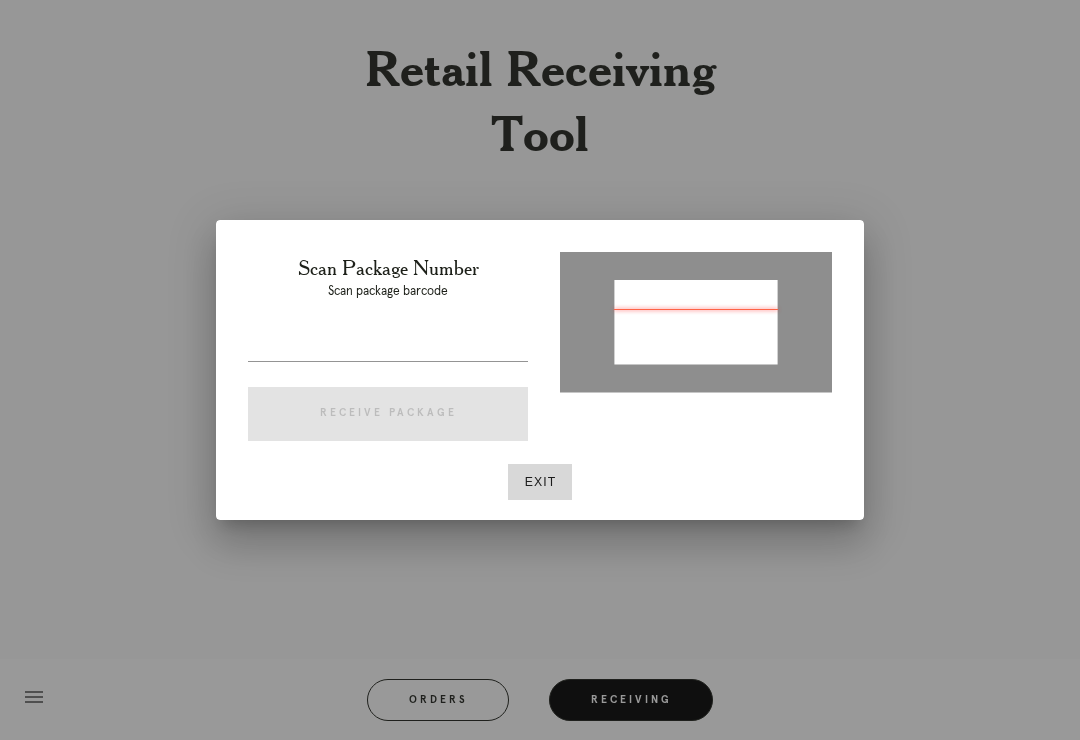 type on "10449097250610" 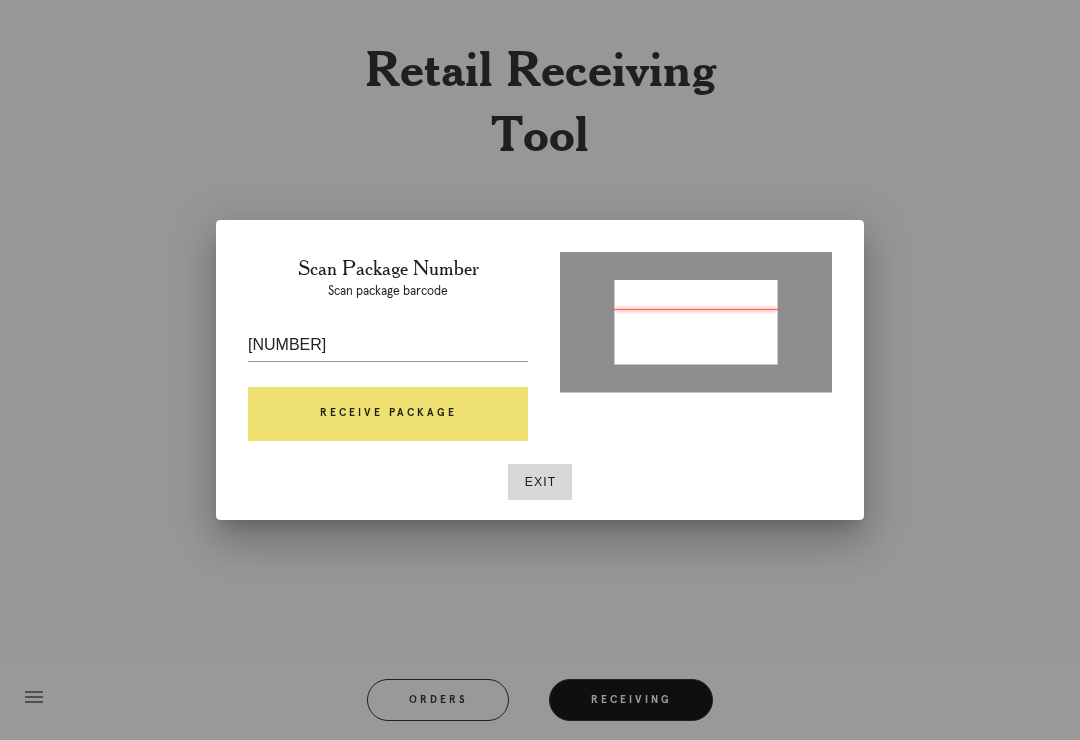 click on "Exit" at bounding box center (540, 482) 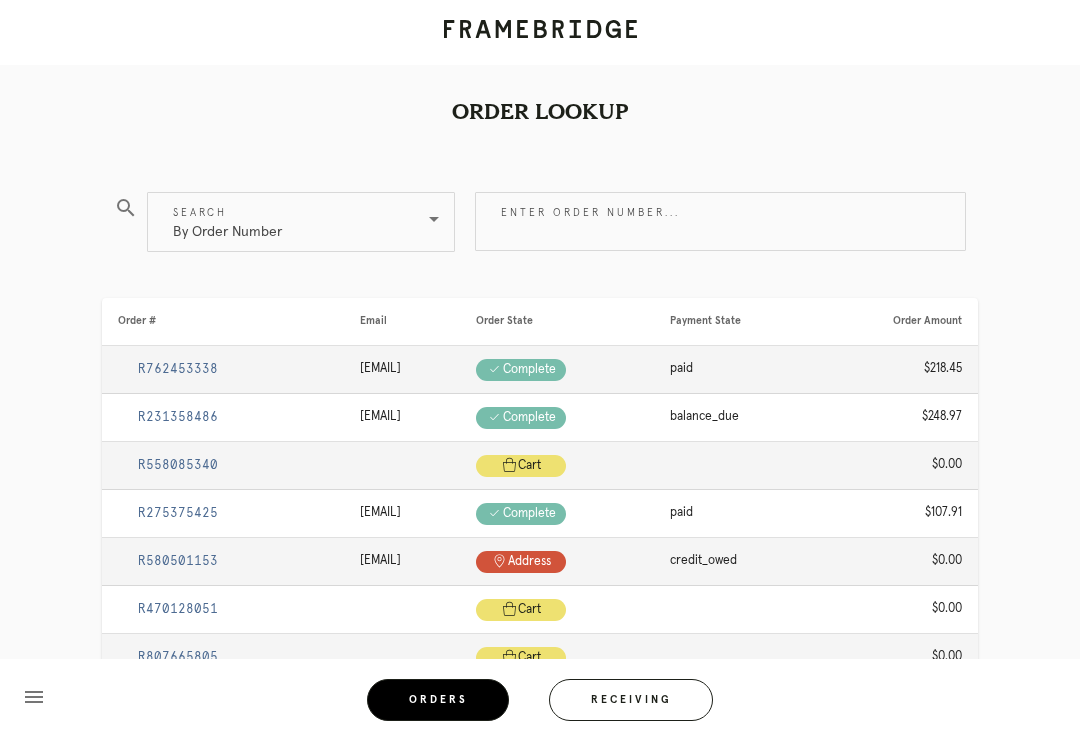 click on "Receiving" at bounding box center (631, 700) 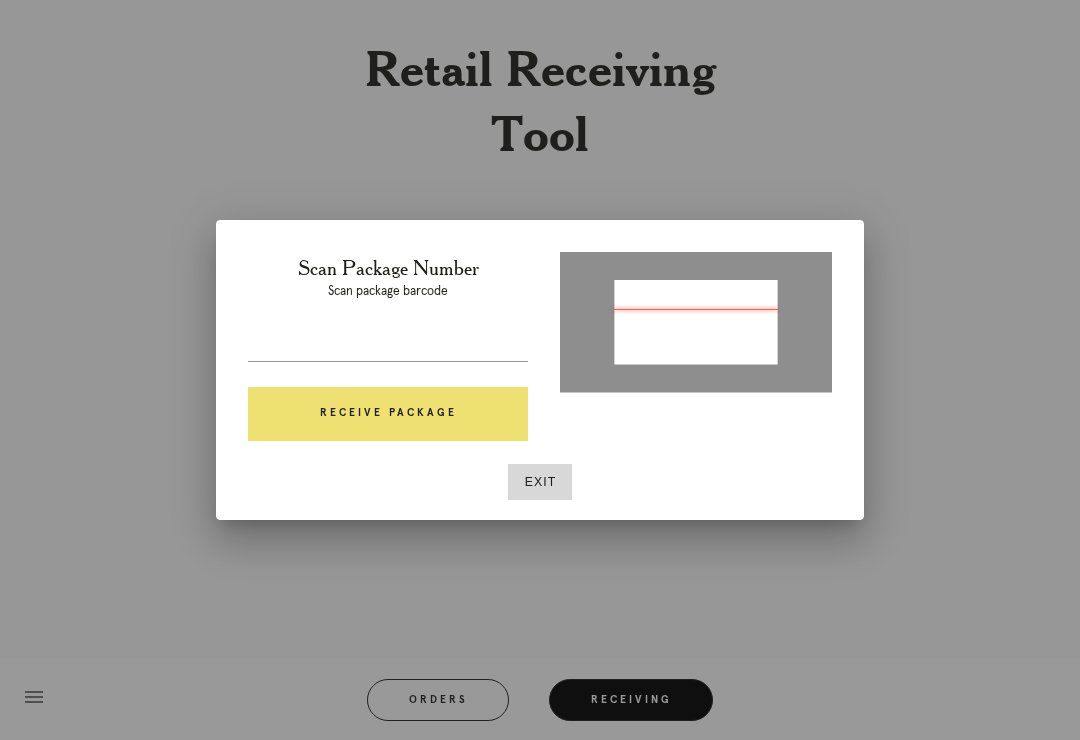 type on "P116695743522296" 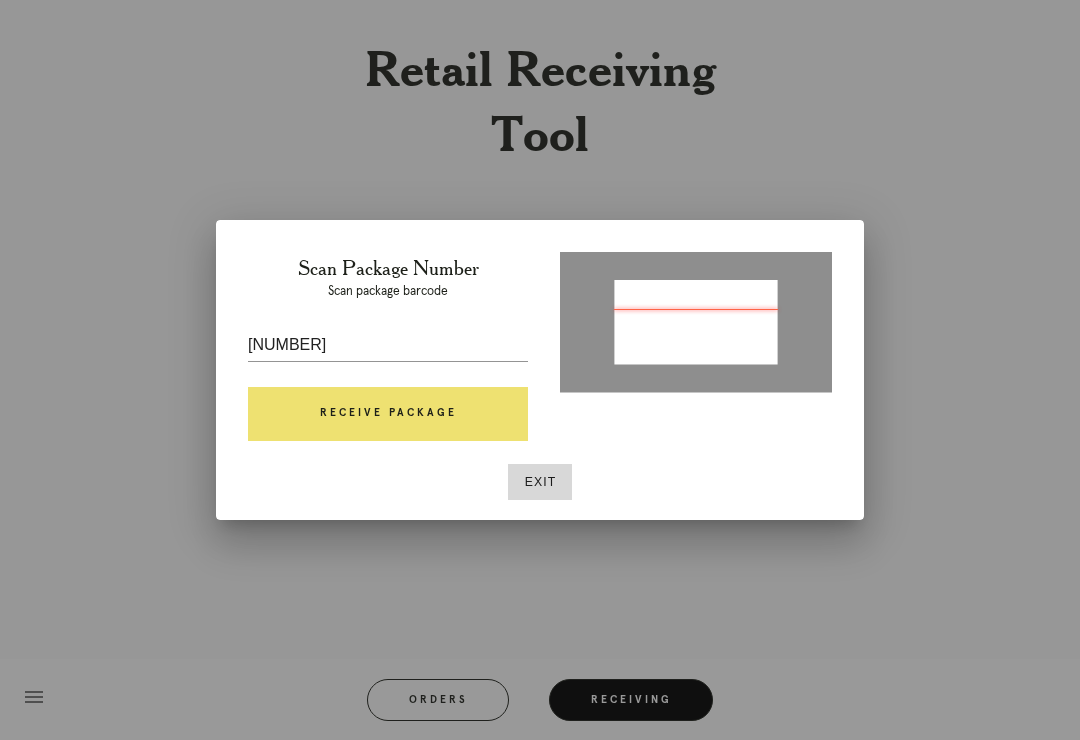 click on "Receive Package" at bounding box center [388, 414] 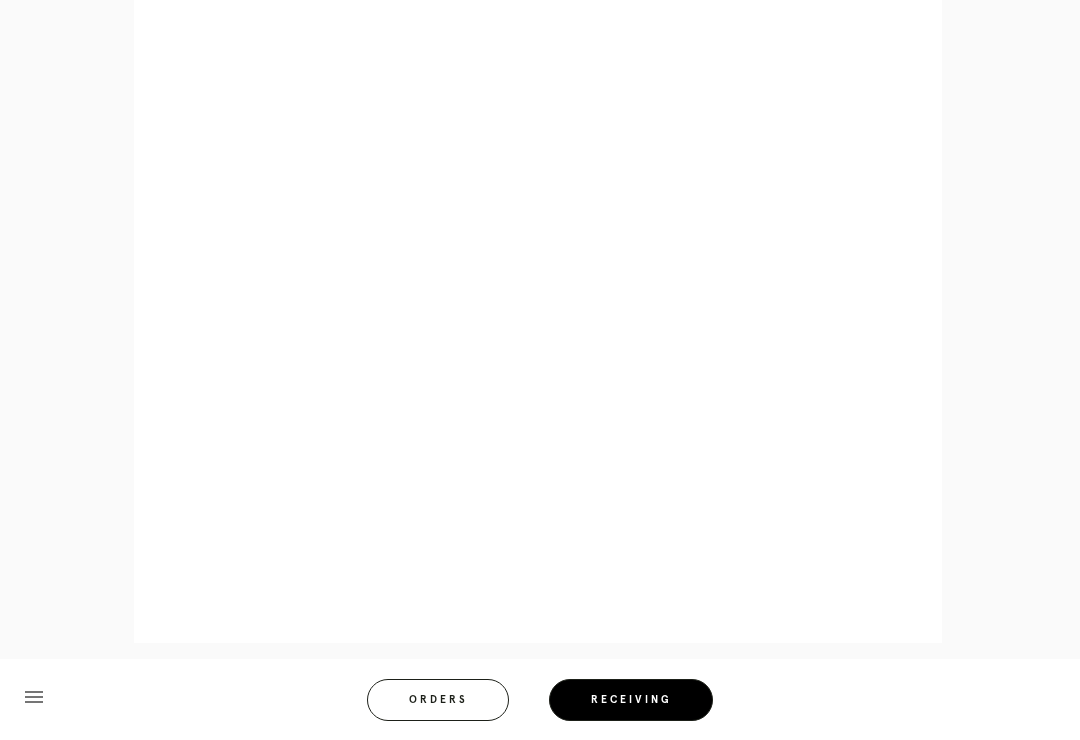 scroll, scrollTop: 804, scrollLeft: 0, axis: vertical 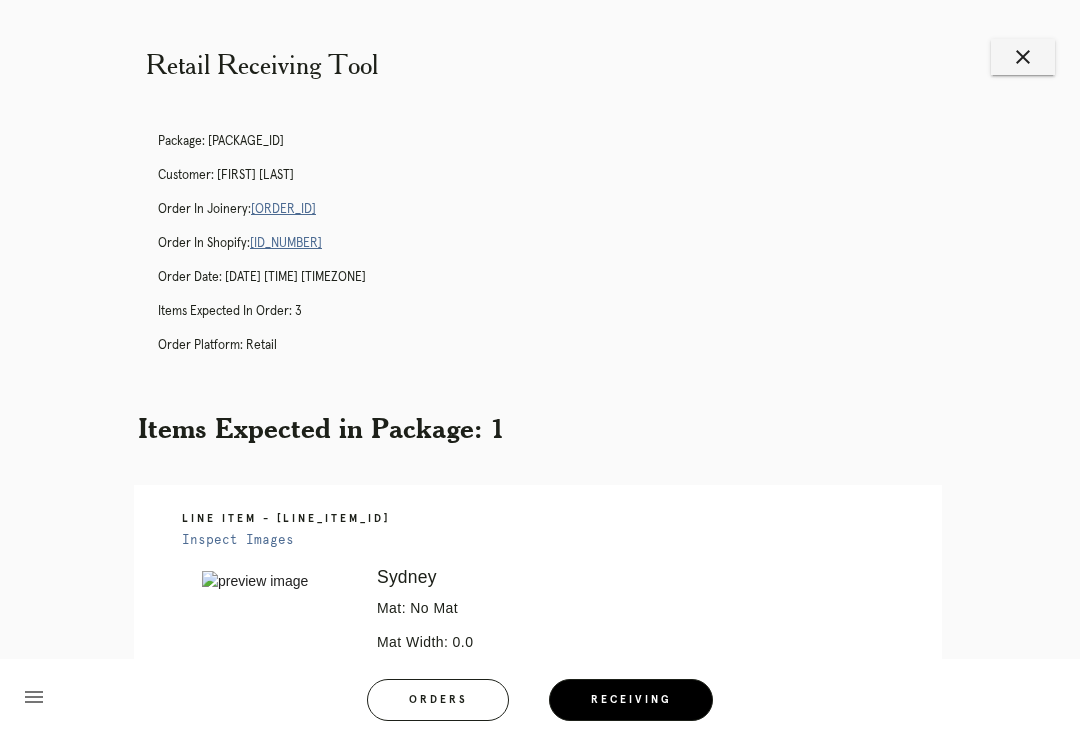 click on "close" at bounding box center (1023, 57) 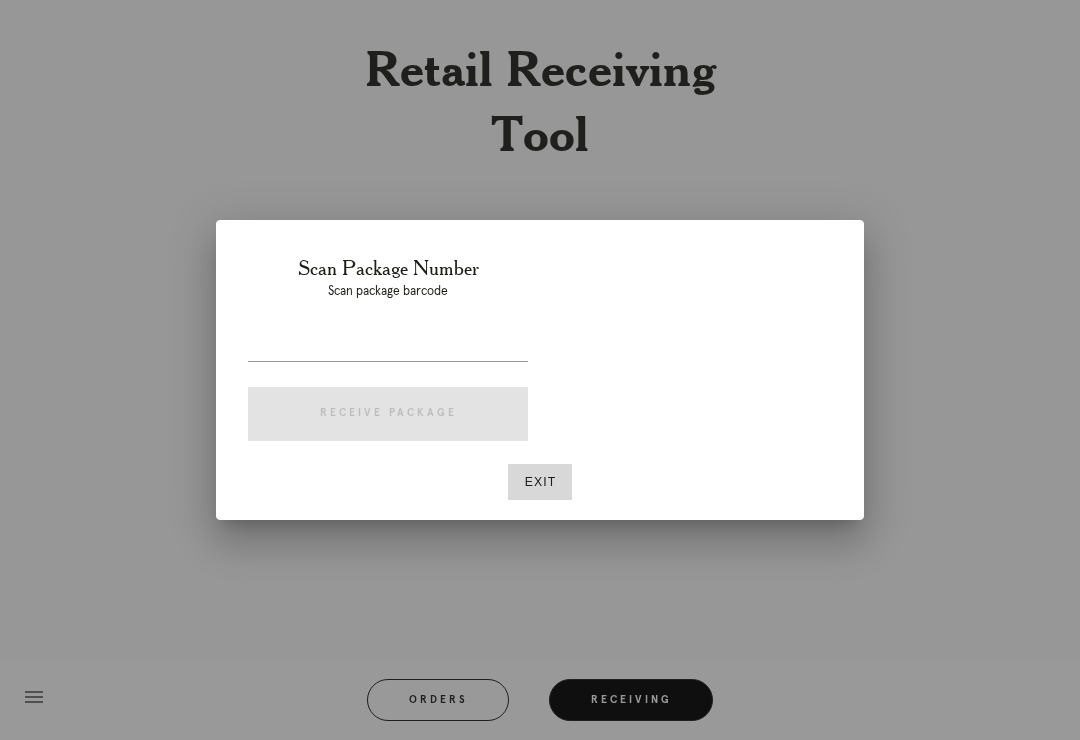 scroll, scrollTop: 0, scrollLeft: 0, axis: both 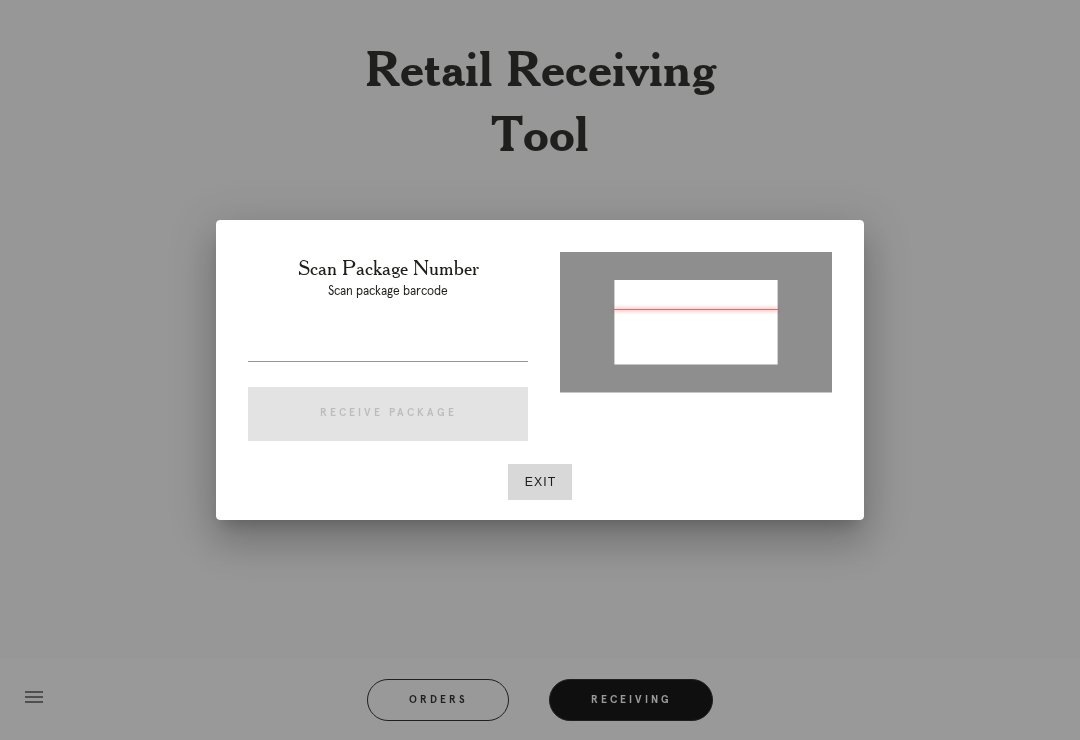 type on "P306242043718632" 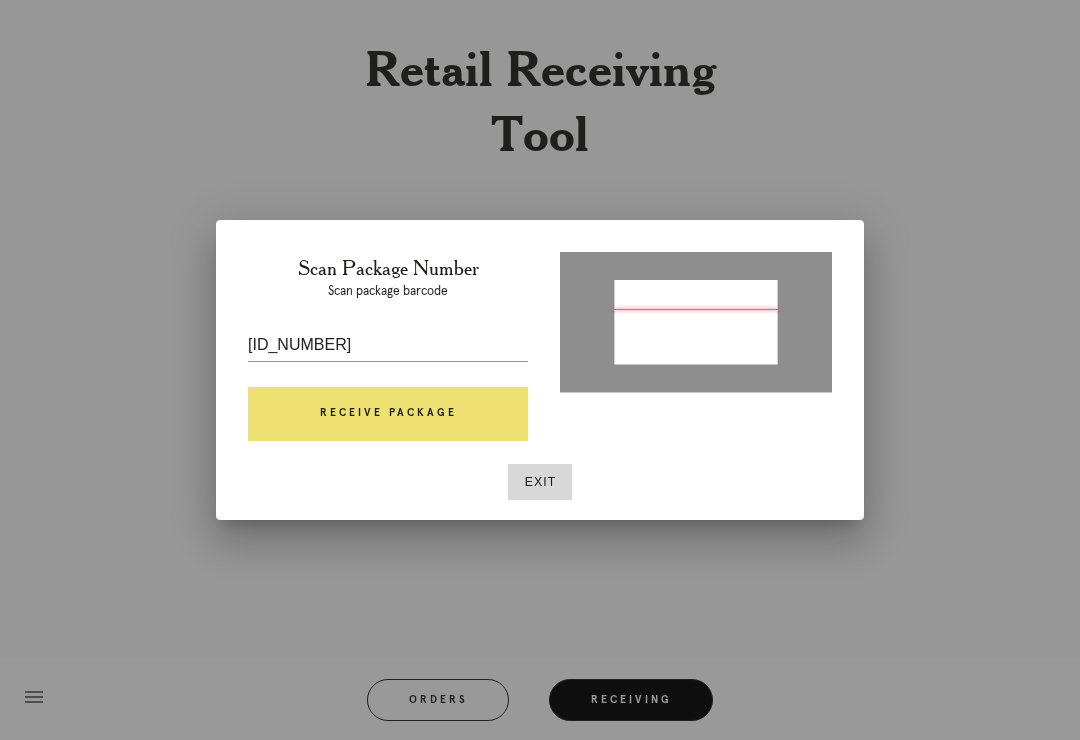 click on "Receive Package" at bounding box center [388, 414] 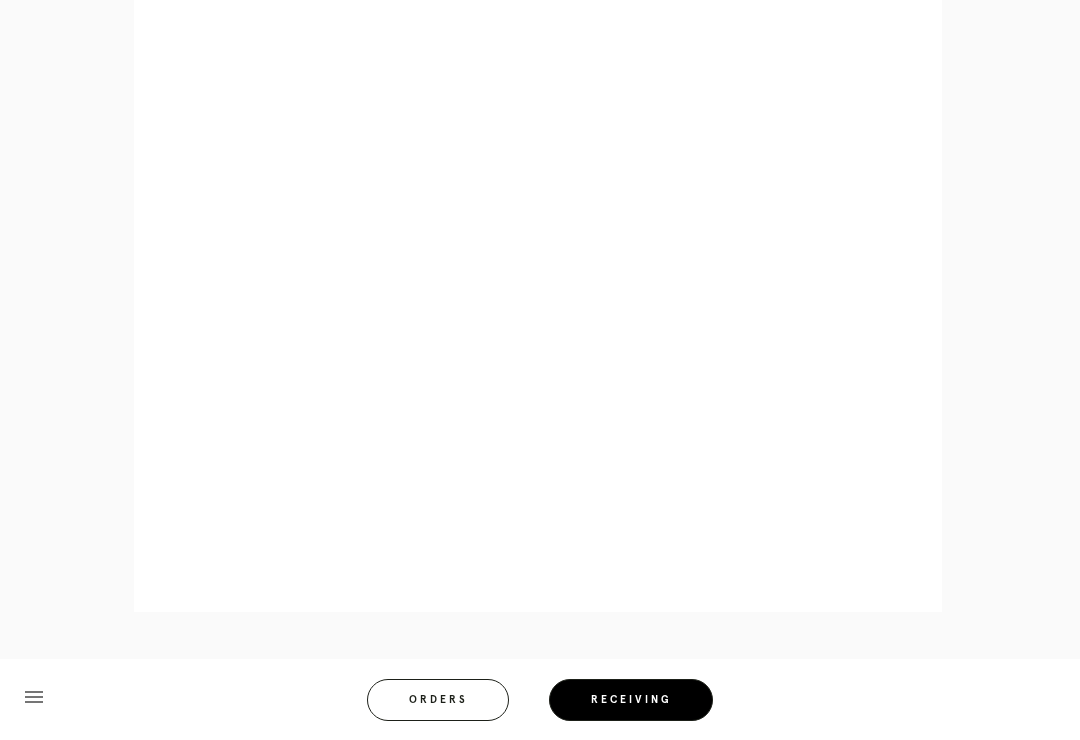scroll, scrollTop: 910, scrollLeft: 0, axis: vertical 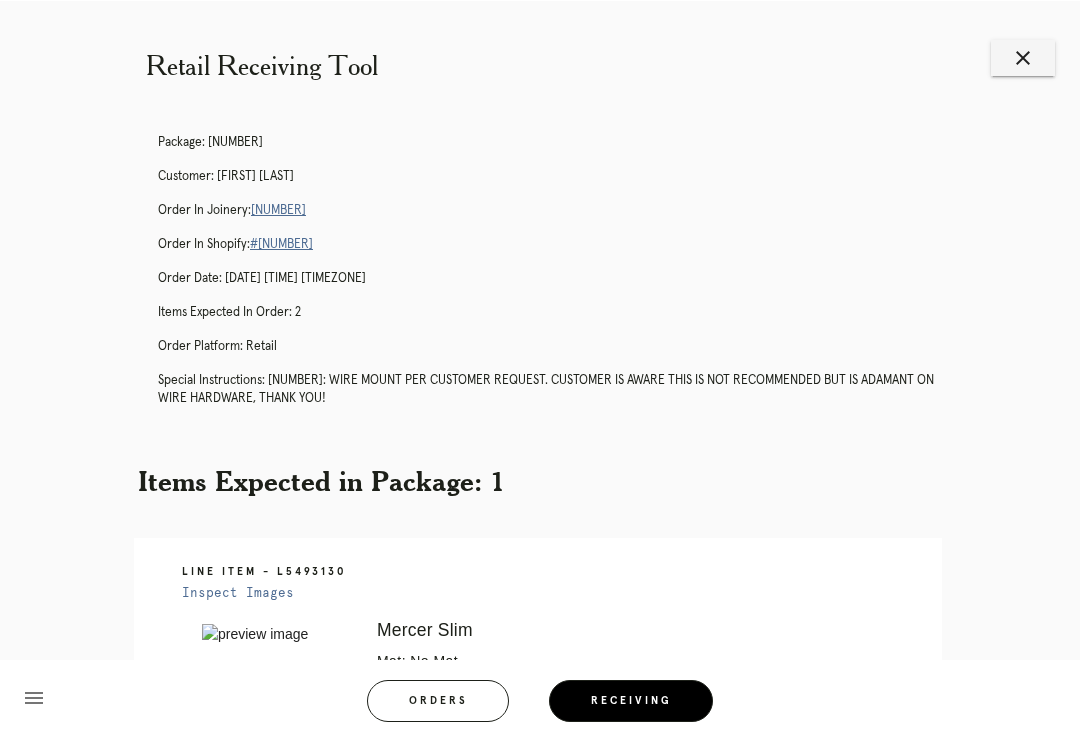 click on "close" at bounding box center [1023, 57] 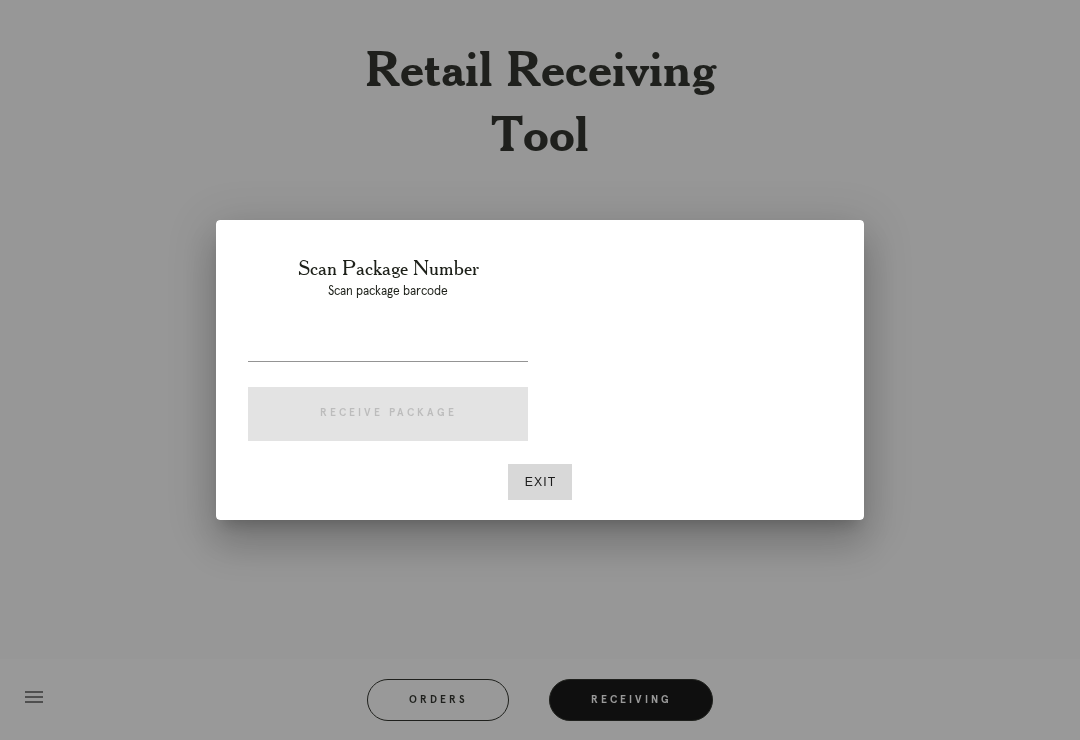 scroll, scrollTop: 0, scrollLeft: 0, axis: both 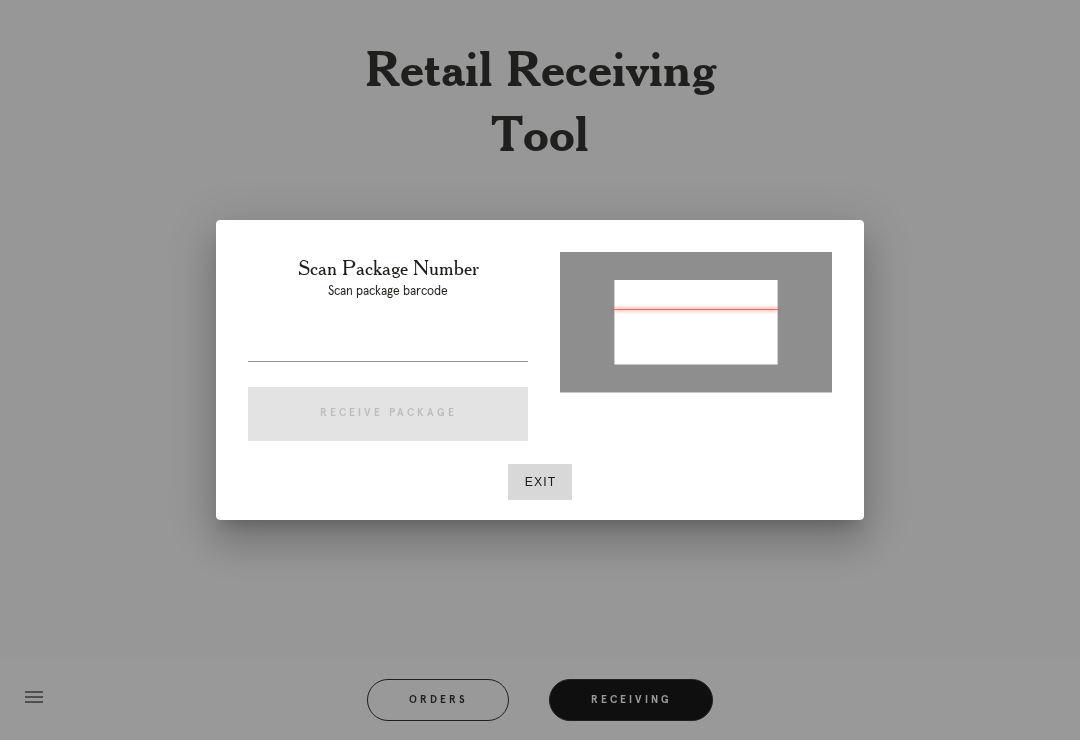 type on "P474706006303670" 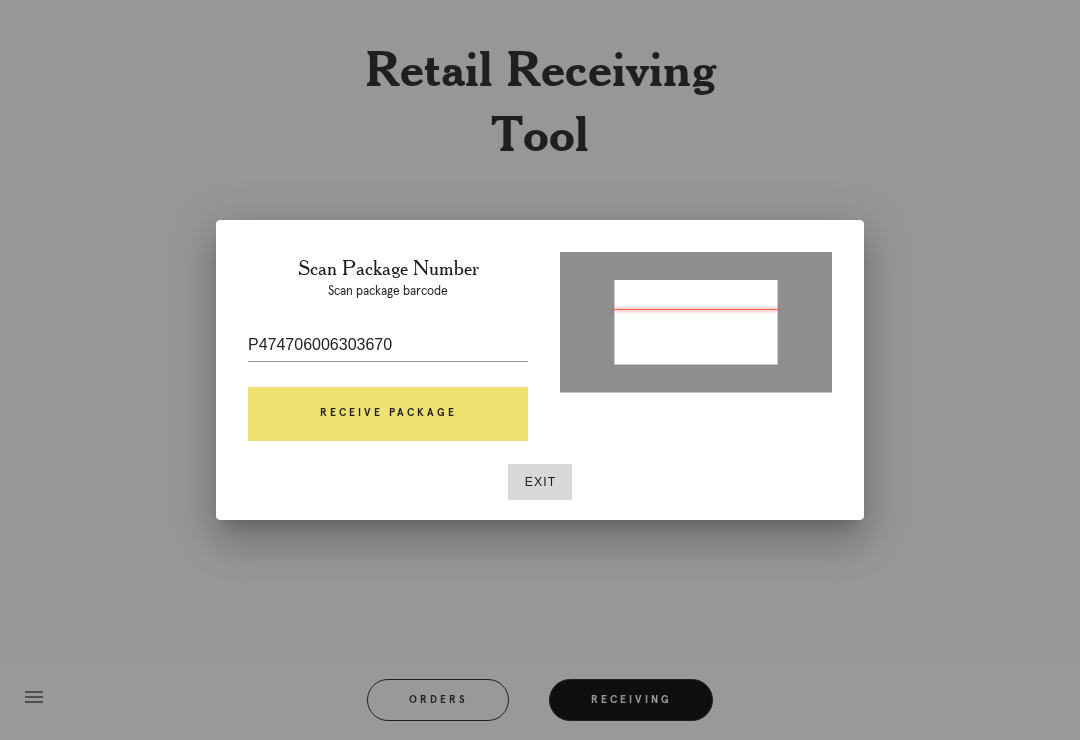 click on "Receive Package" at bounding box center [388, 414] 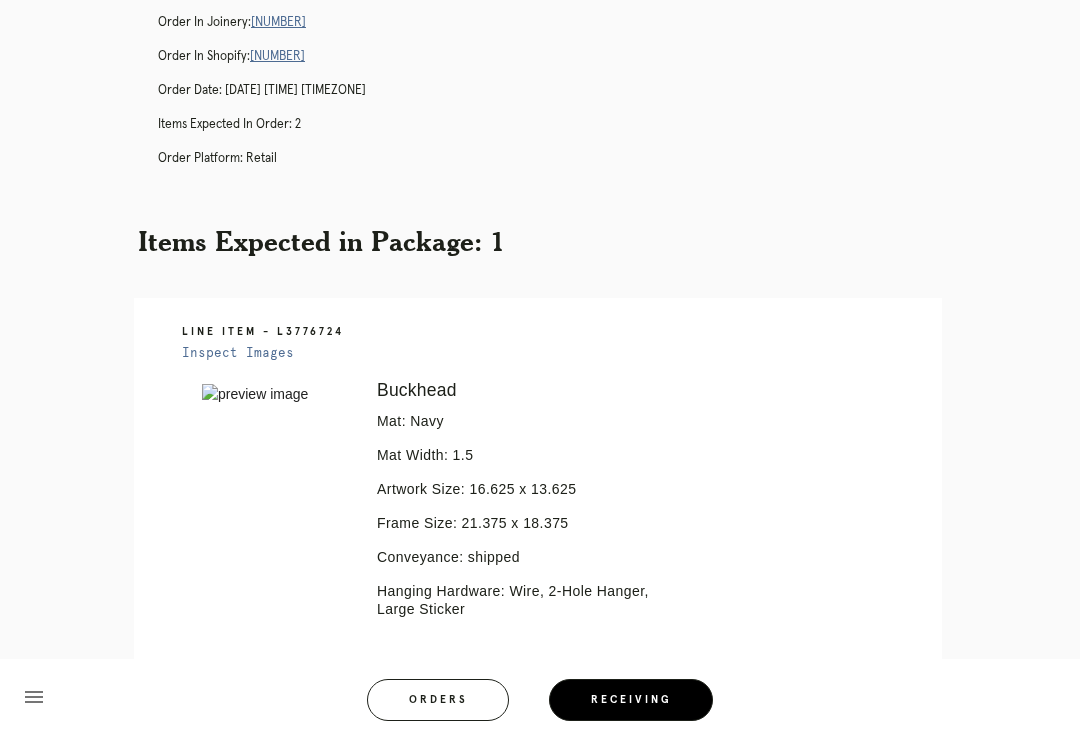 scroll, scrollTop: 382, scrollLeft: 0, axis: vertical 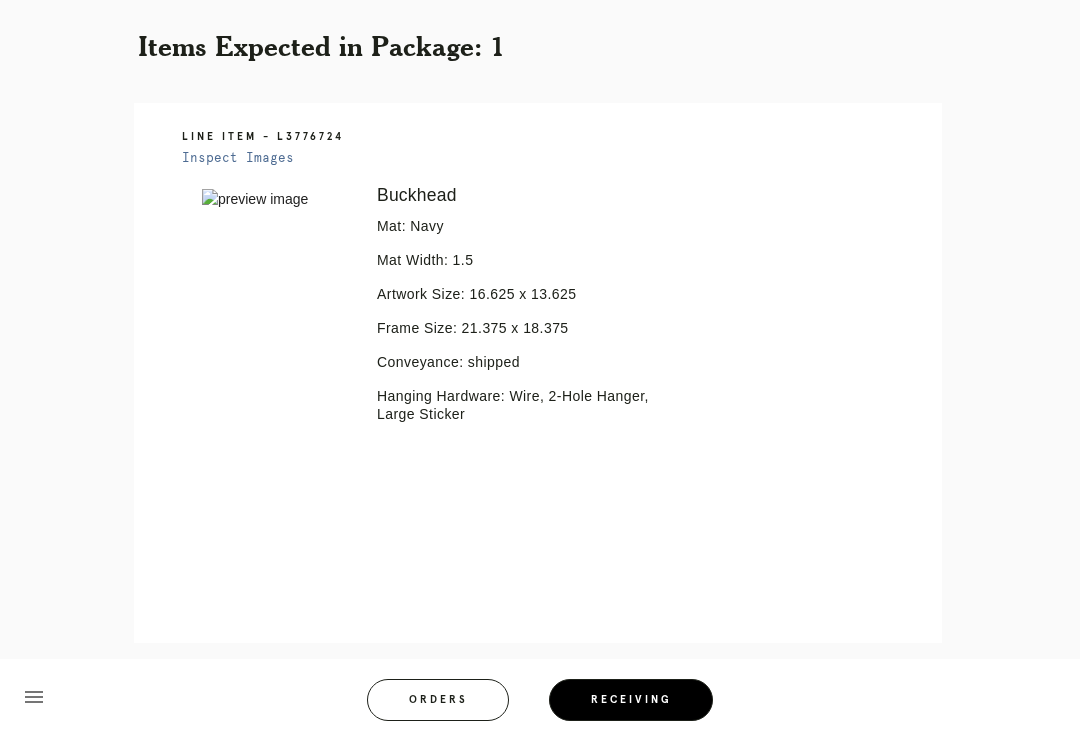 click on "[NUMBER]
Inspect Images
Error retreiving frame spec #9788434
[NEIGHBORHOOD]
Mat: Navy
Mat Width: 1.5
Artwork Size:
16.625
x
13.625
Frame Size:
21.375
x
18.375
Conveyance: shipped
Hanging Hardware: Wire, 2-Hole Hanger, Large Sticker" at bounding box center [538, 373] 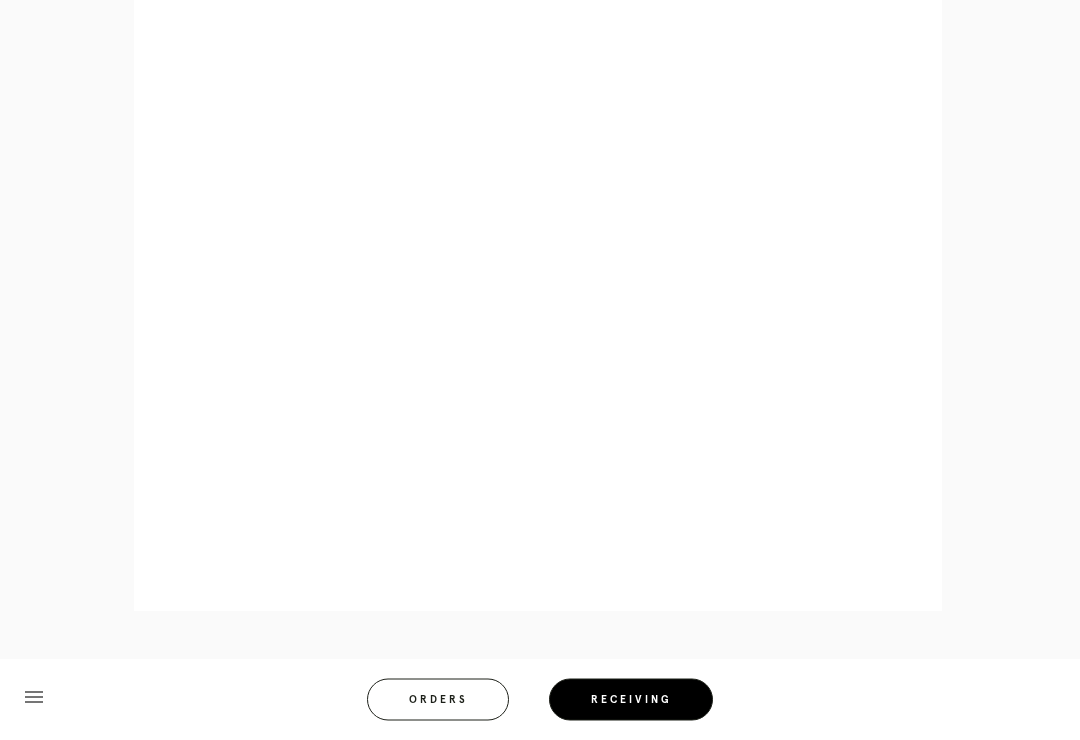 scroll, scrollTop: 858, scrollLeft: 0, axis: vertical 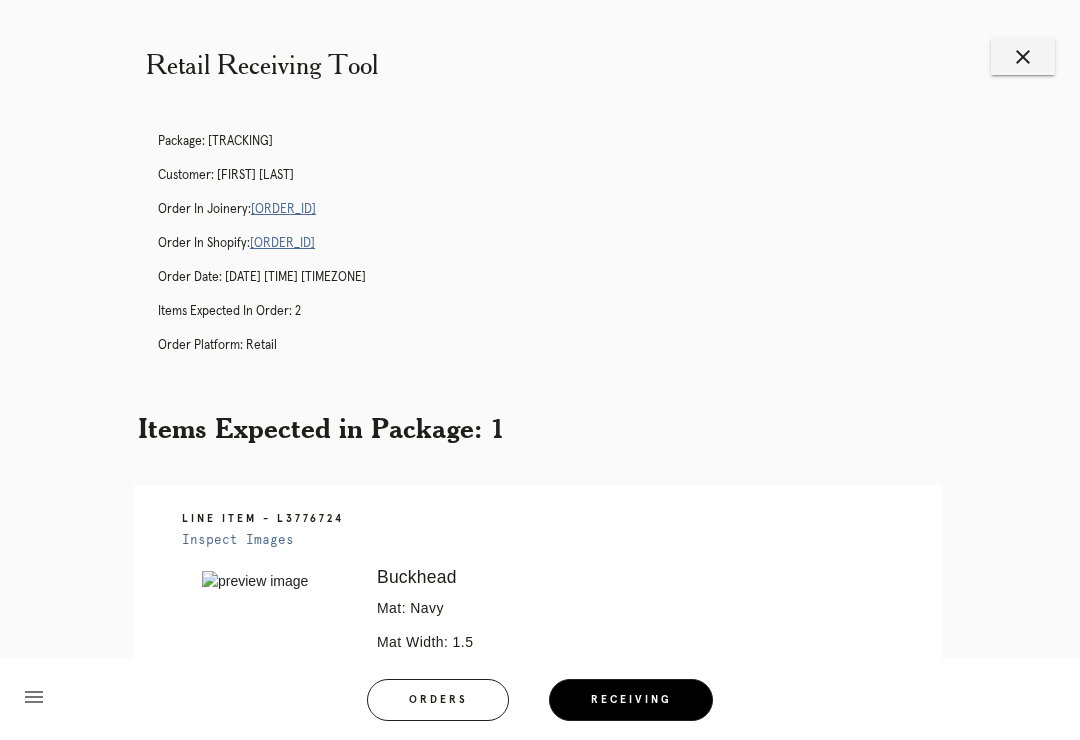 click on "close" at bounding box center [1023, 57] 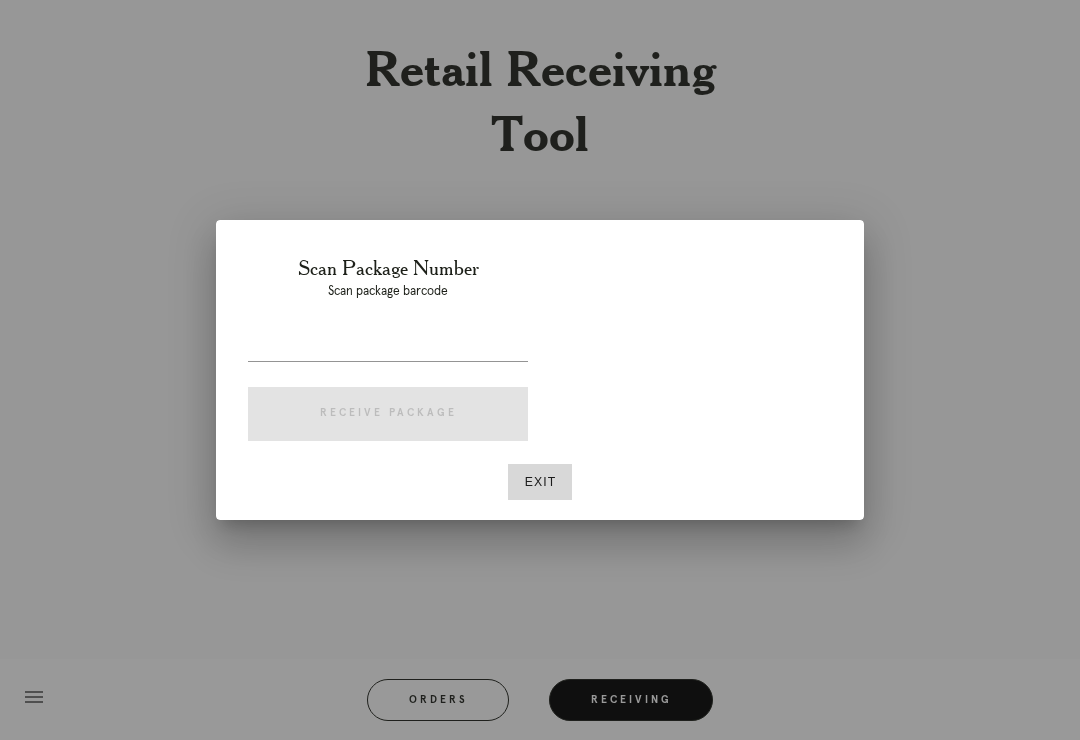scroll, scrollTop: 0, scrollLeft: 0, axis: both 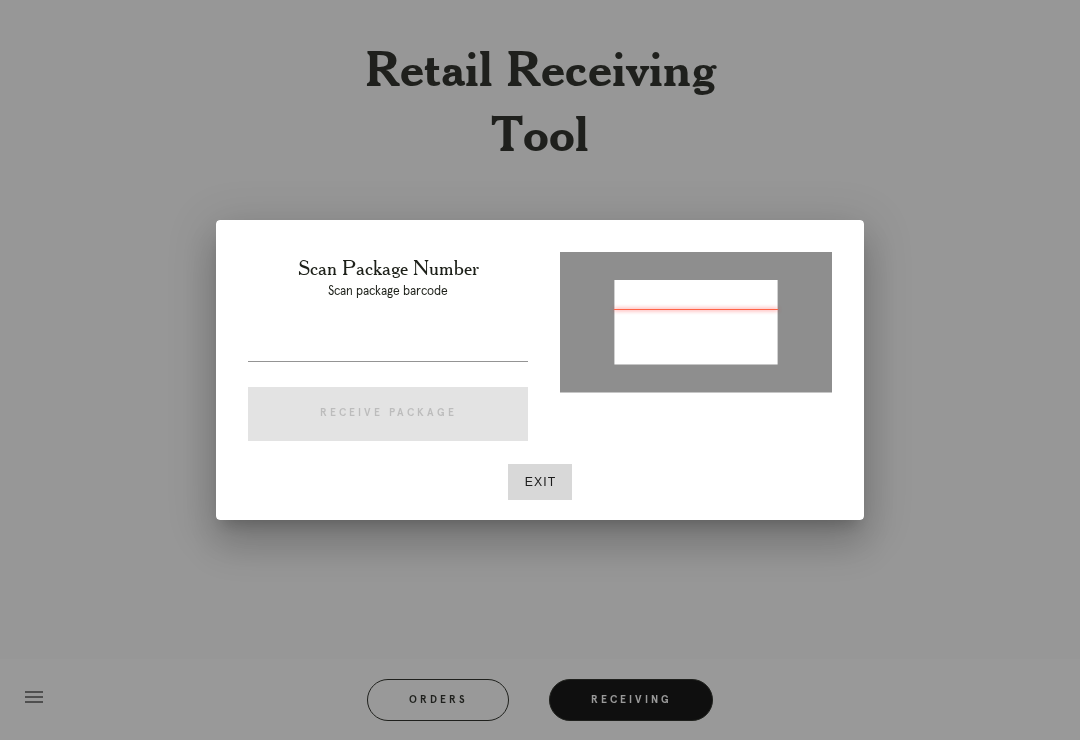 type on "[NUMBER]" 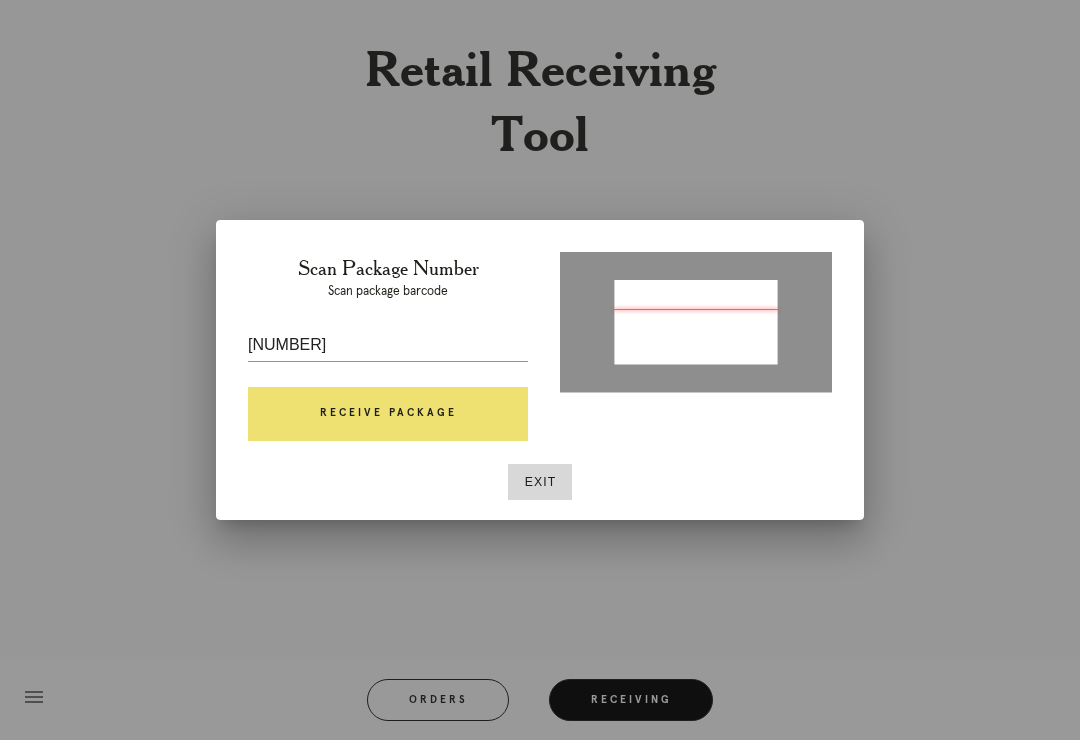 click on "Receive Package" at bounding box center [388, 414] 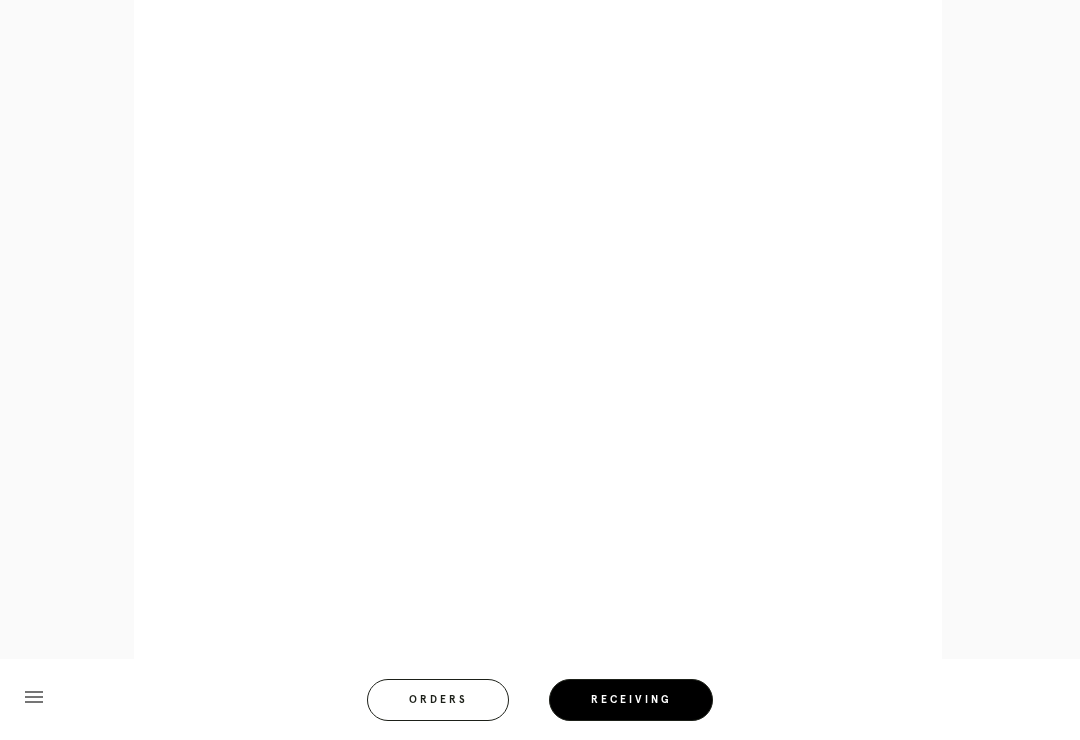 scroll, scrollTop: 910, scrollLeft: 0, axis: vertical 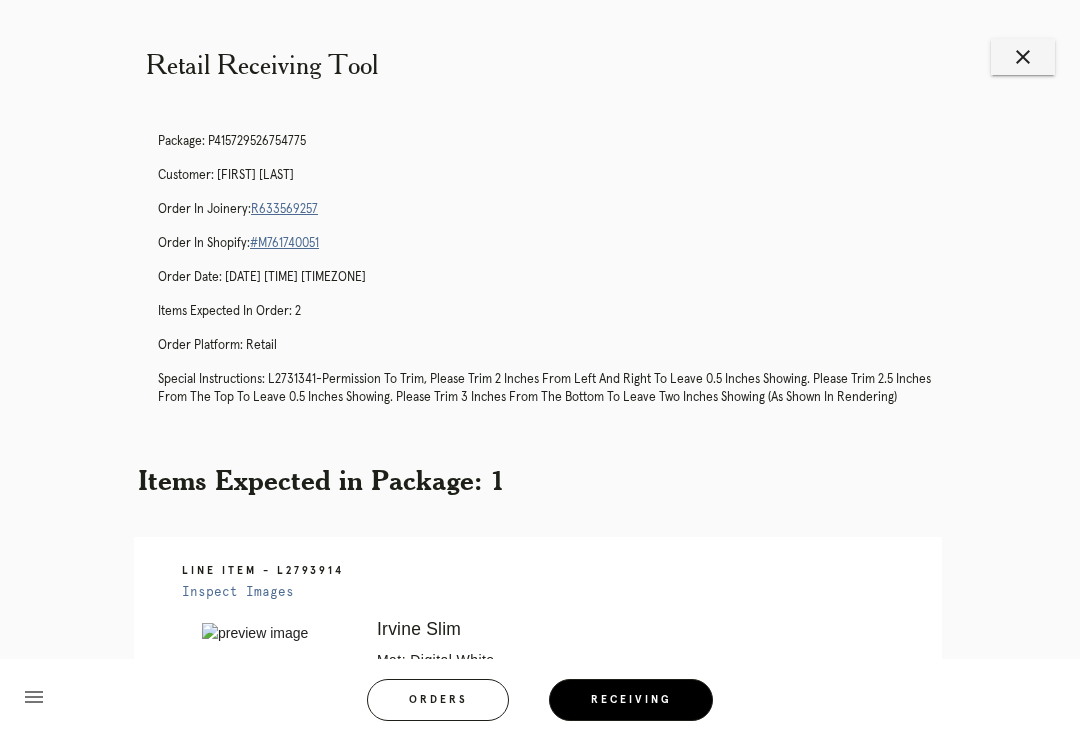 click on "close" at bounding box center (1023, 57) 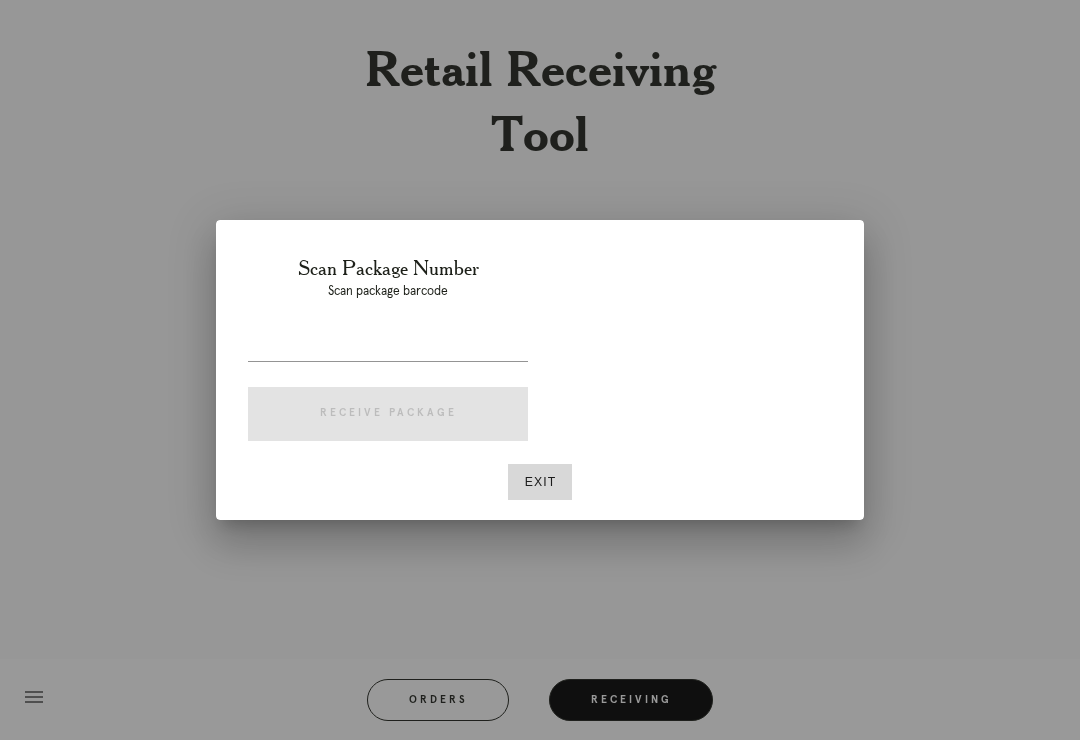 scroll, scrollTop: 0, scrollLeft: 0, axis: both 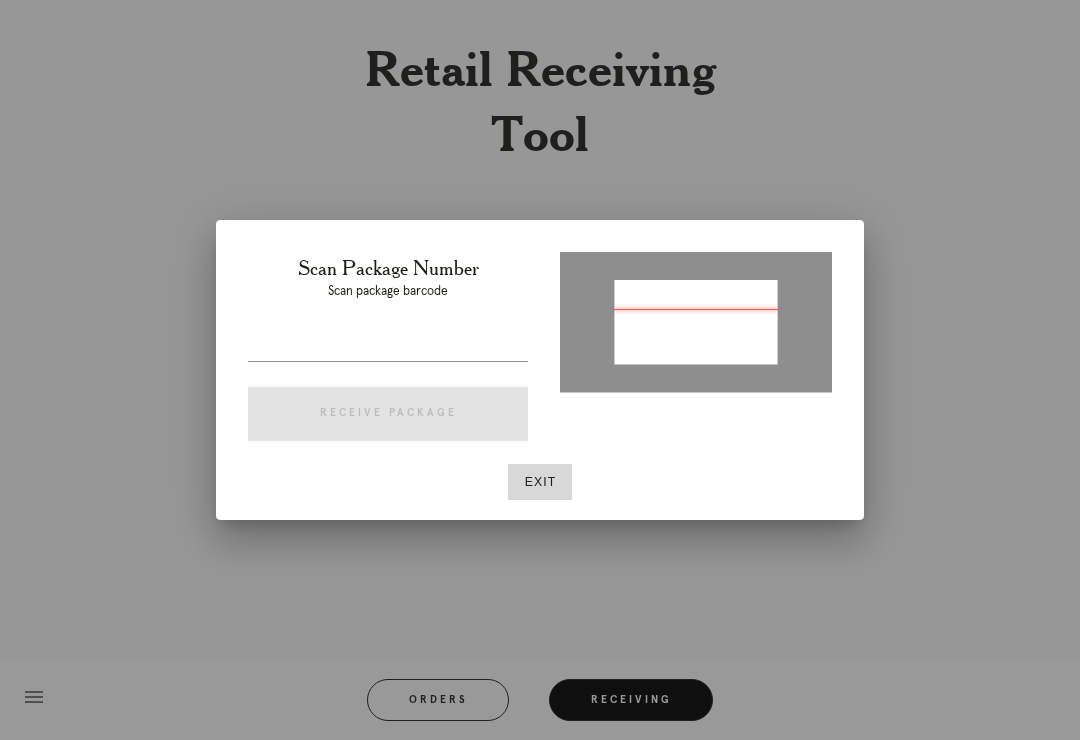 type on "[PACKAGE_ID]" 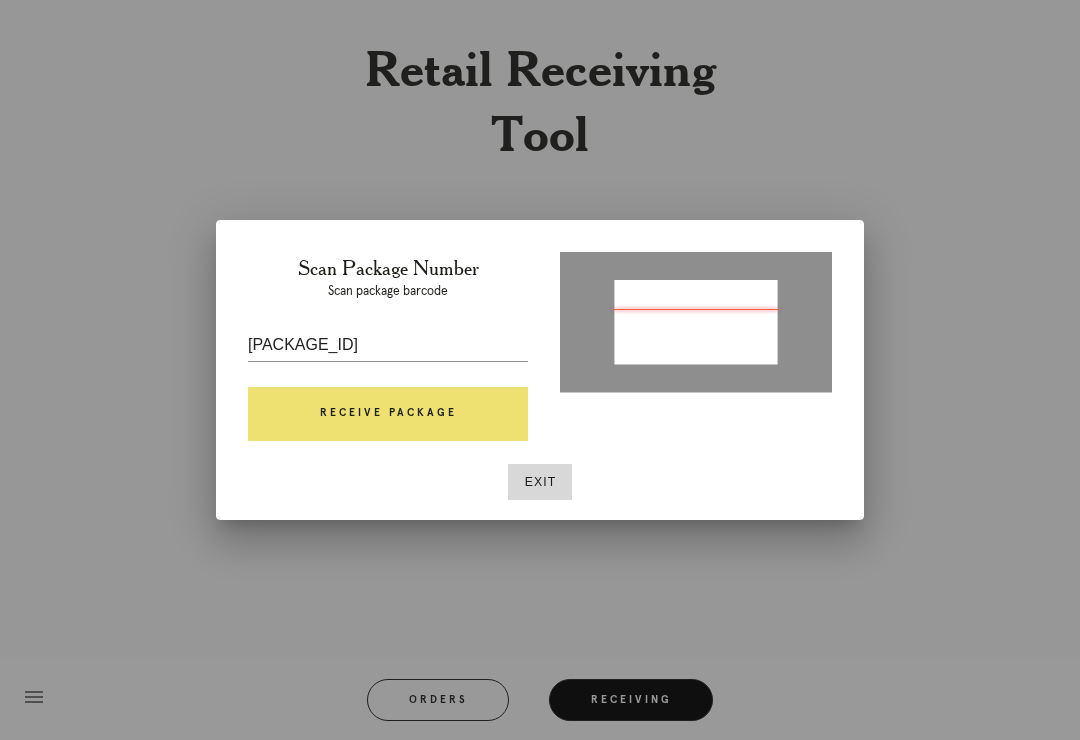 click on "Receive Package" at bounding box center [388, 414] 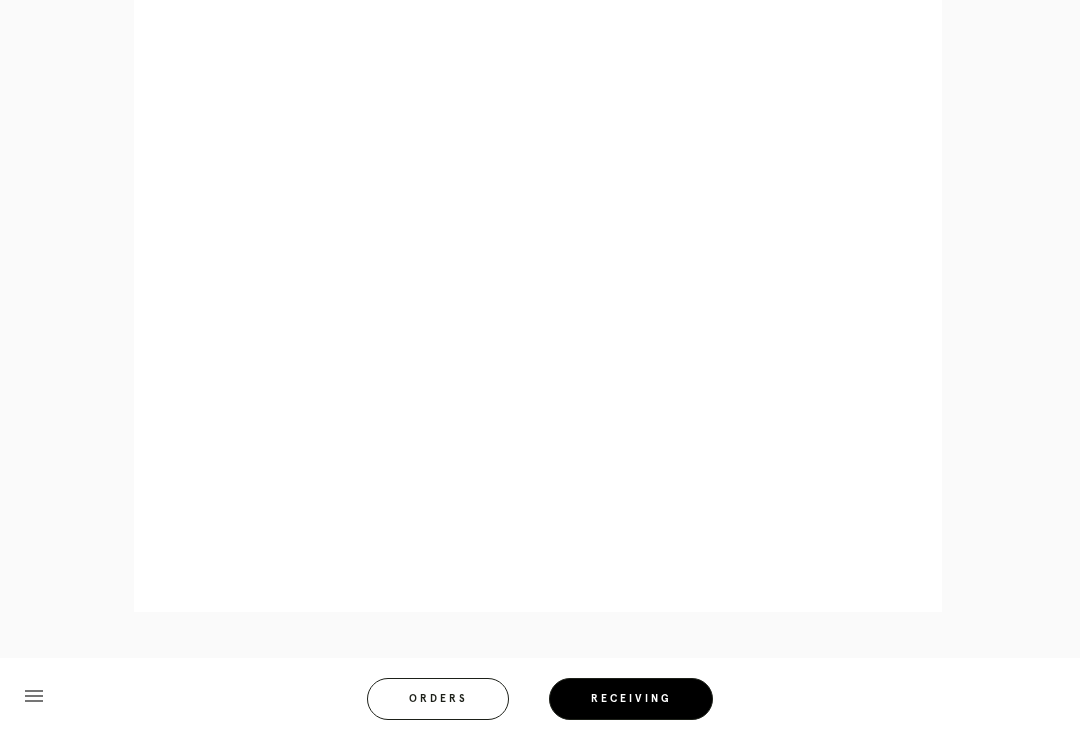 scroll, scrollTop: 995, scrollLeft: 0, axis: vertical 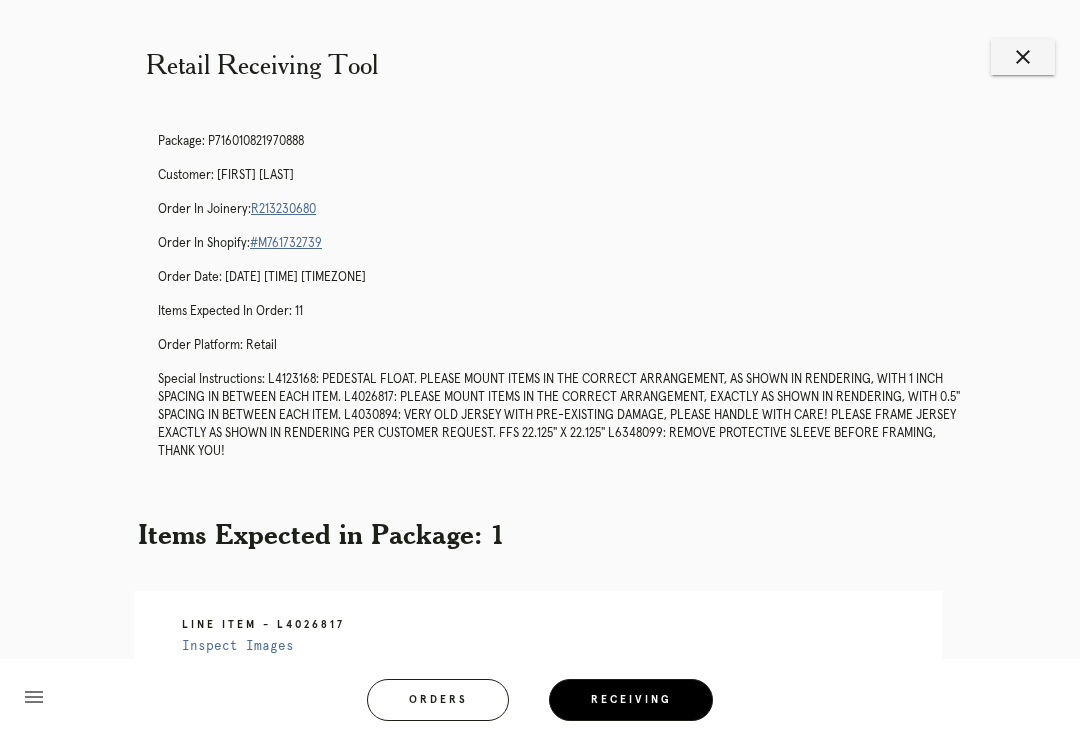 click on "R213230680" at bounding box center [283, 209] 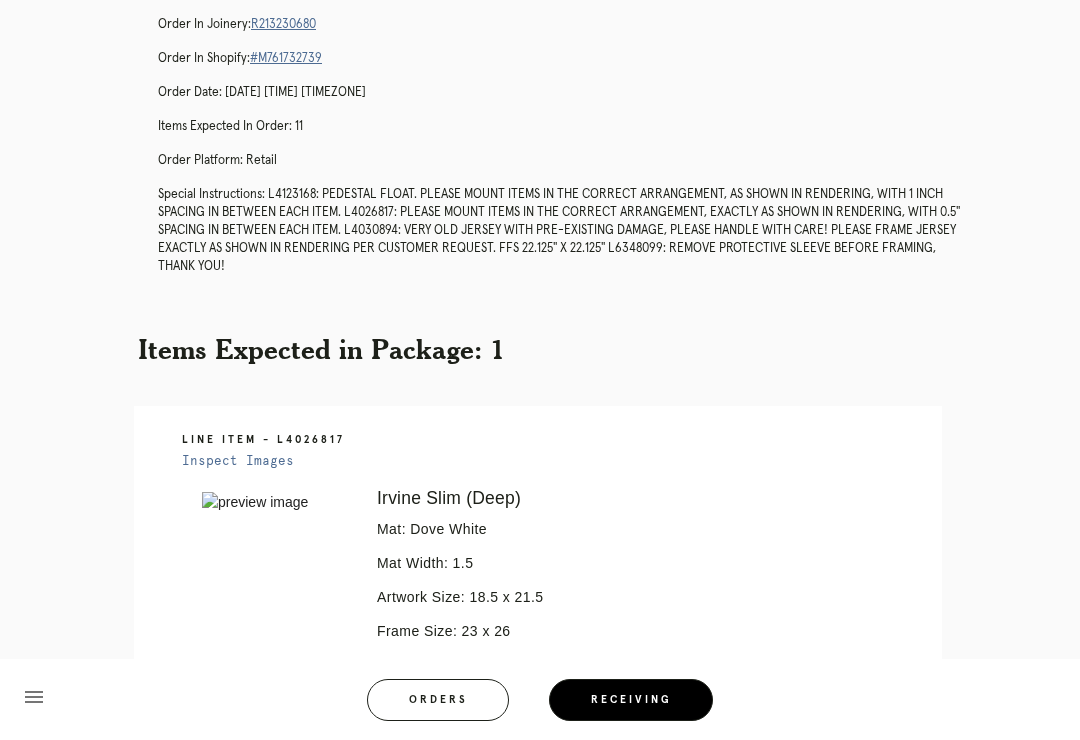 scroll, scrollTop: 0, scrollLeft: 0, axis: both 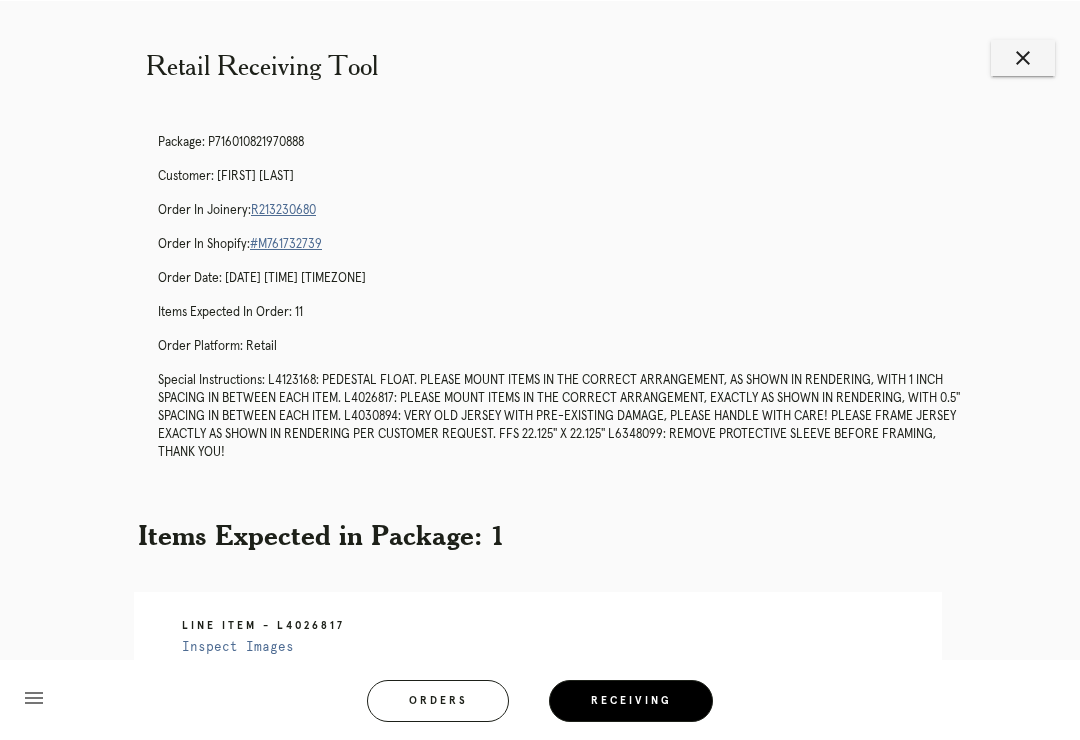 click on "close" at bounding box center [1023, 57] 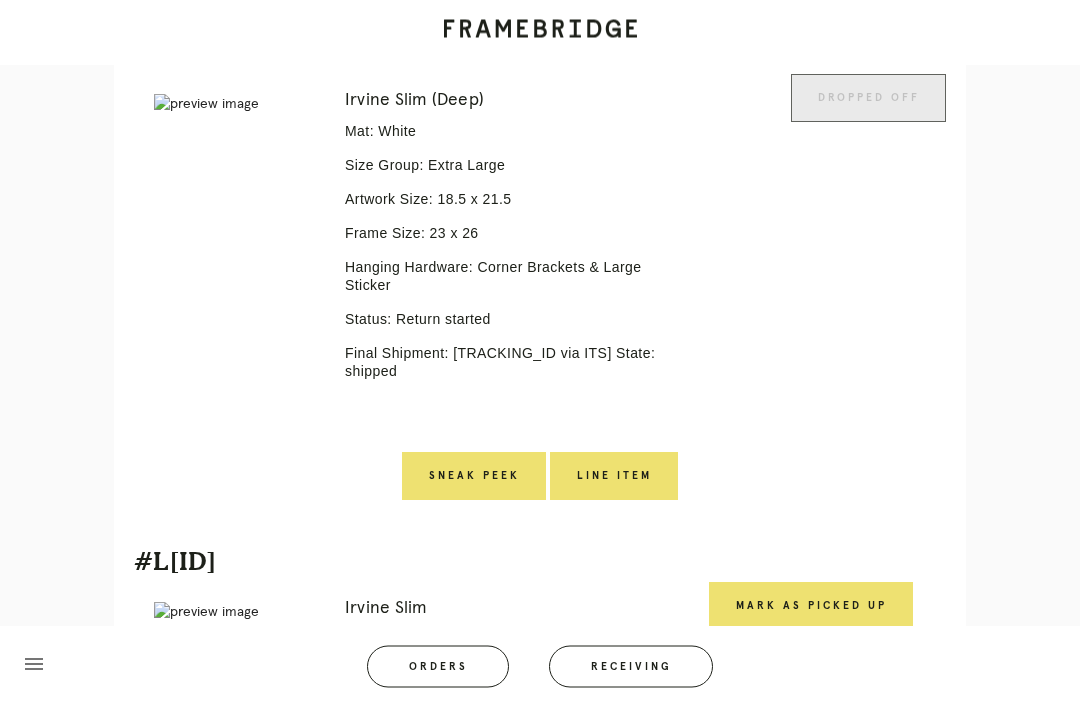scroll, scrollTop: 3567, scrollLeft: 0, axis: vertical 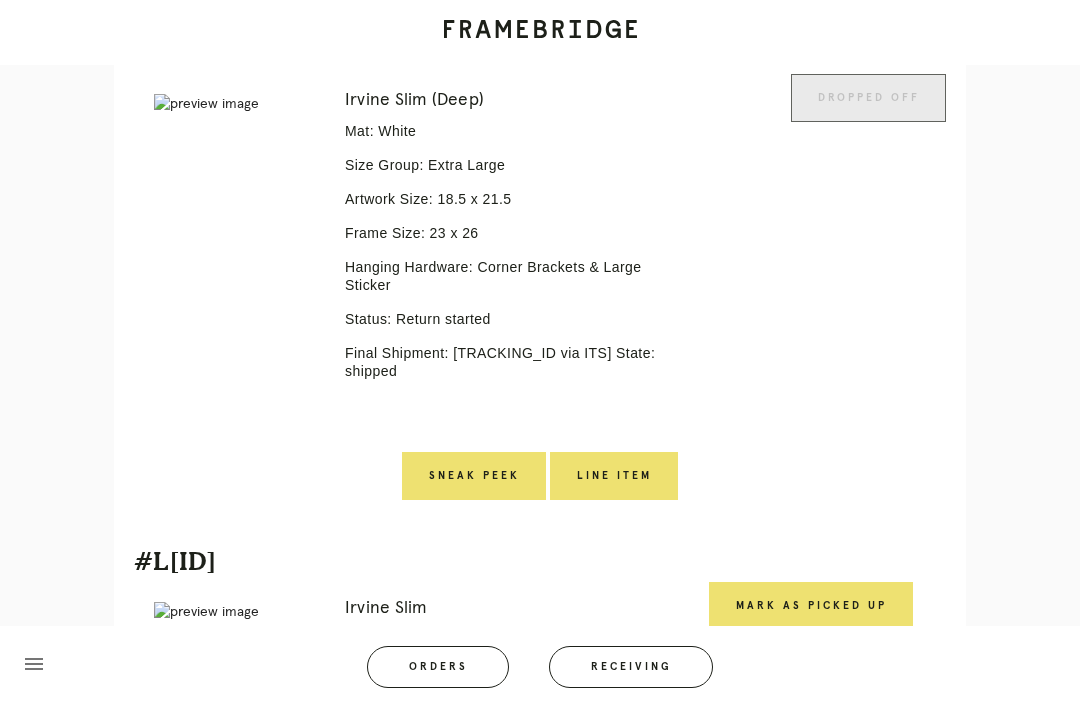 click on "Line Item" at bounding box center (614, 476) 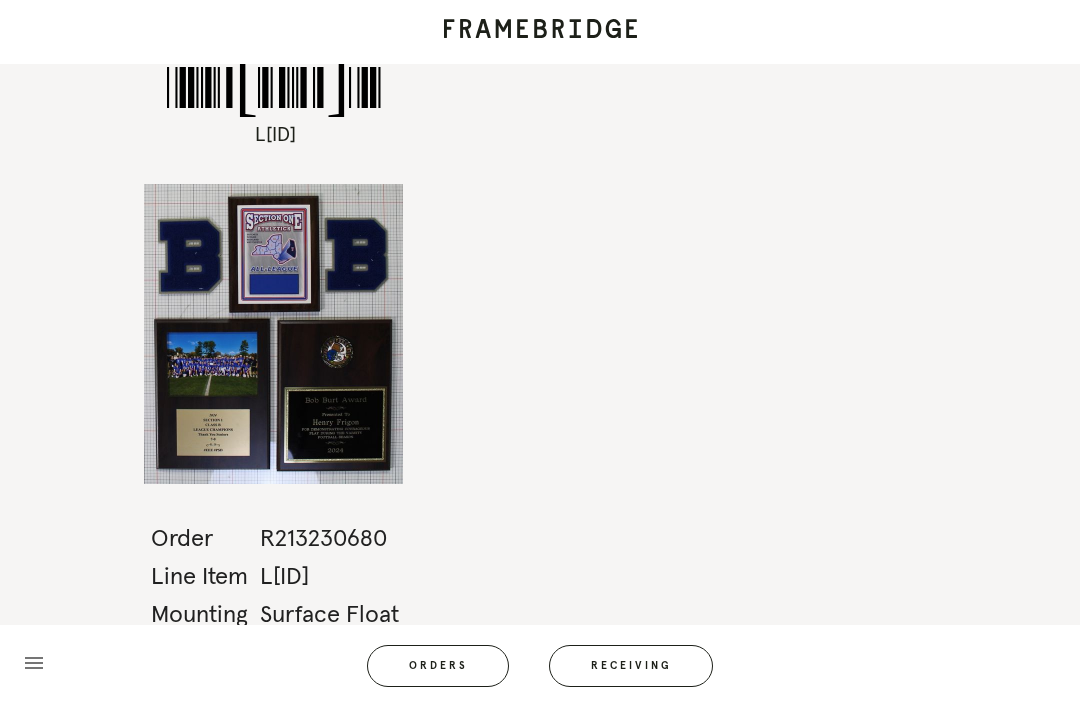 scroll, scrollTop: 64, scrollLeft: 0, axis: vertical 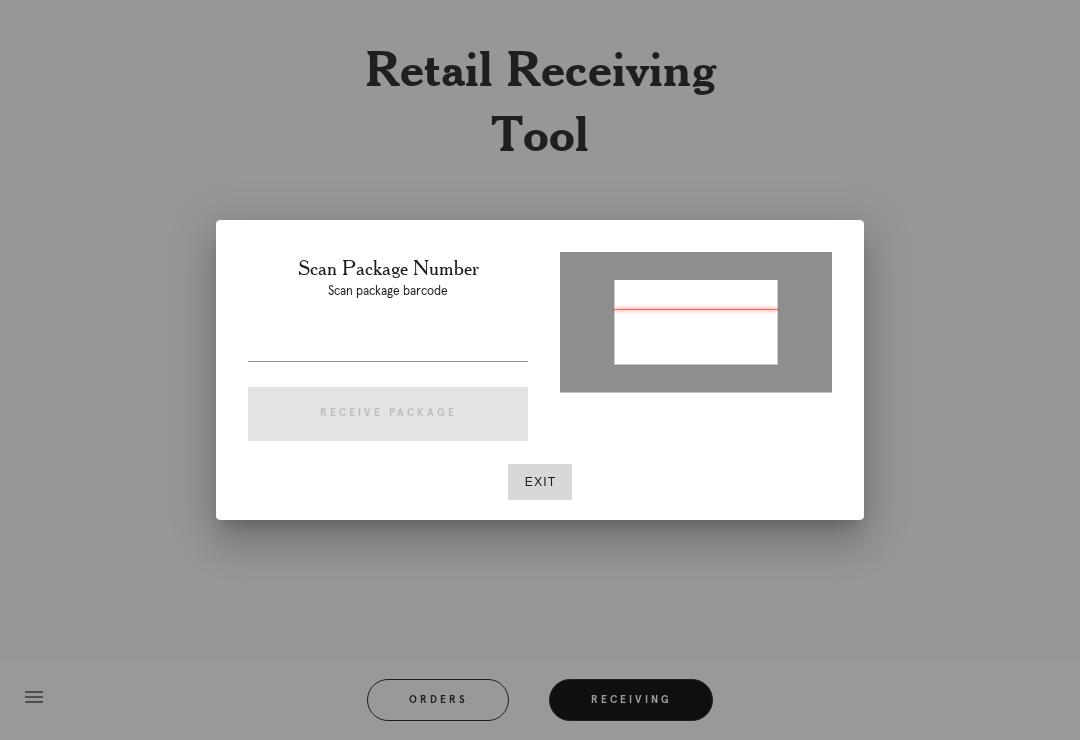 type on "P[PHONE]" 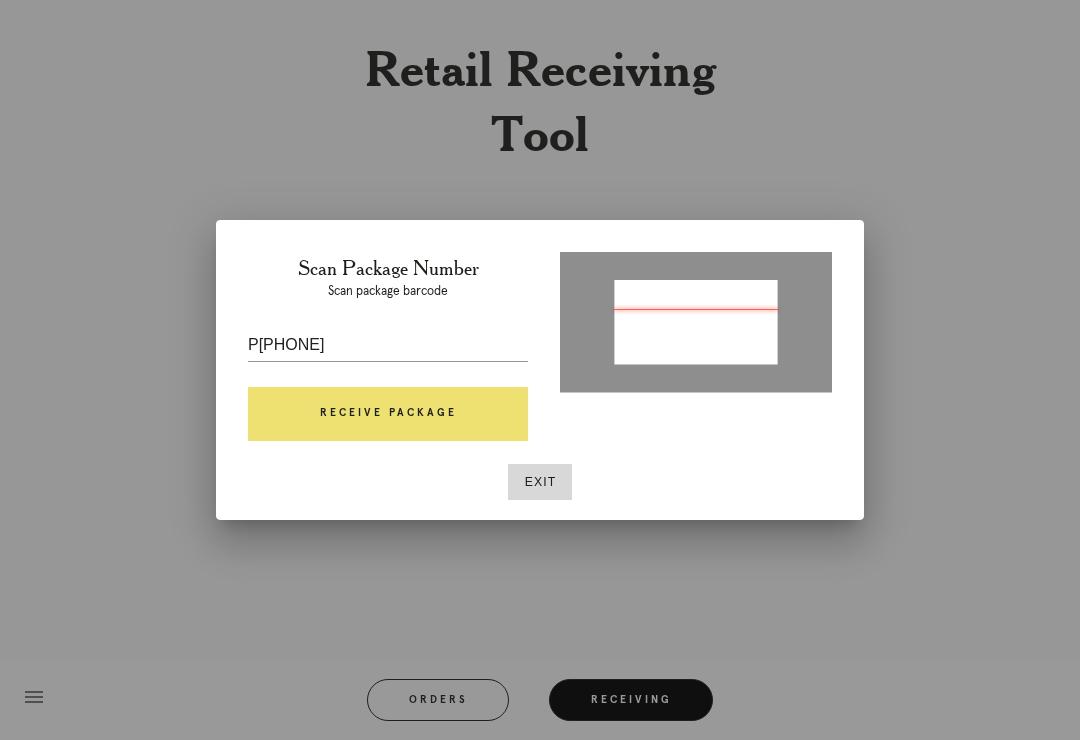 click on "Receive Package" at bounding box center (388, 414) 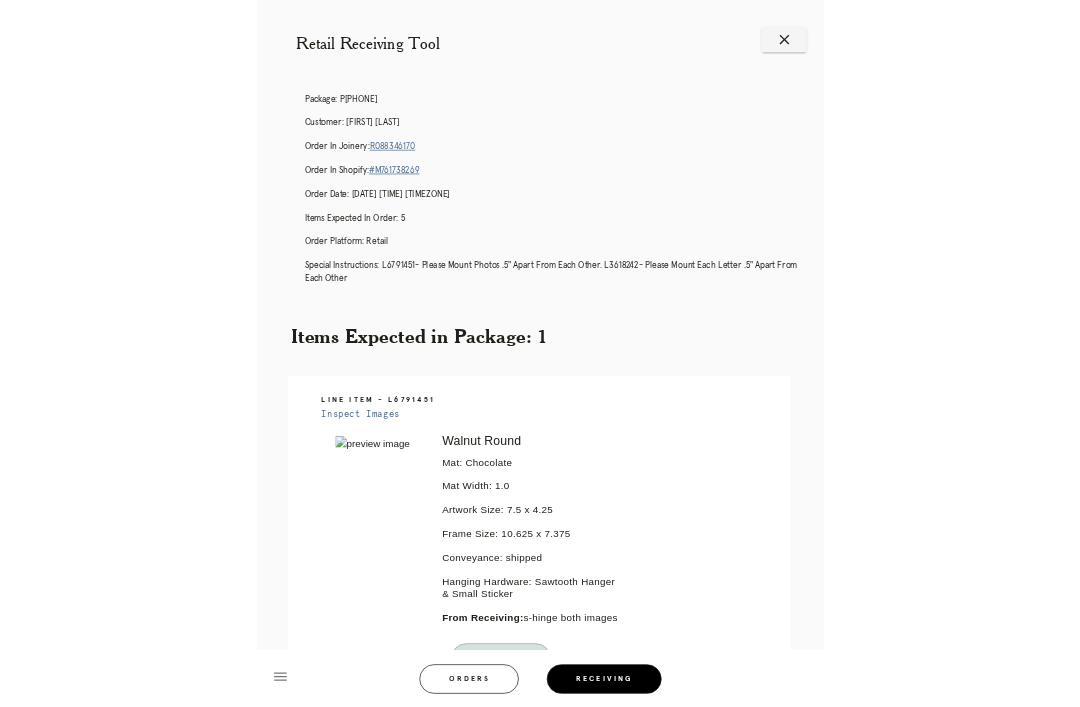 scroll, scrollTop: 31, scrollLeft: 0, axis: vertical 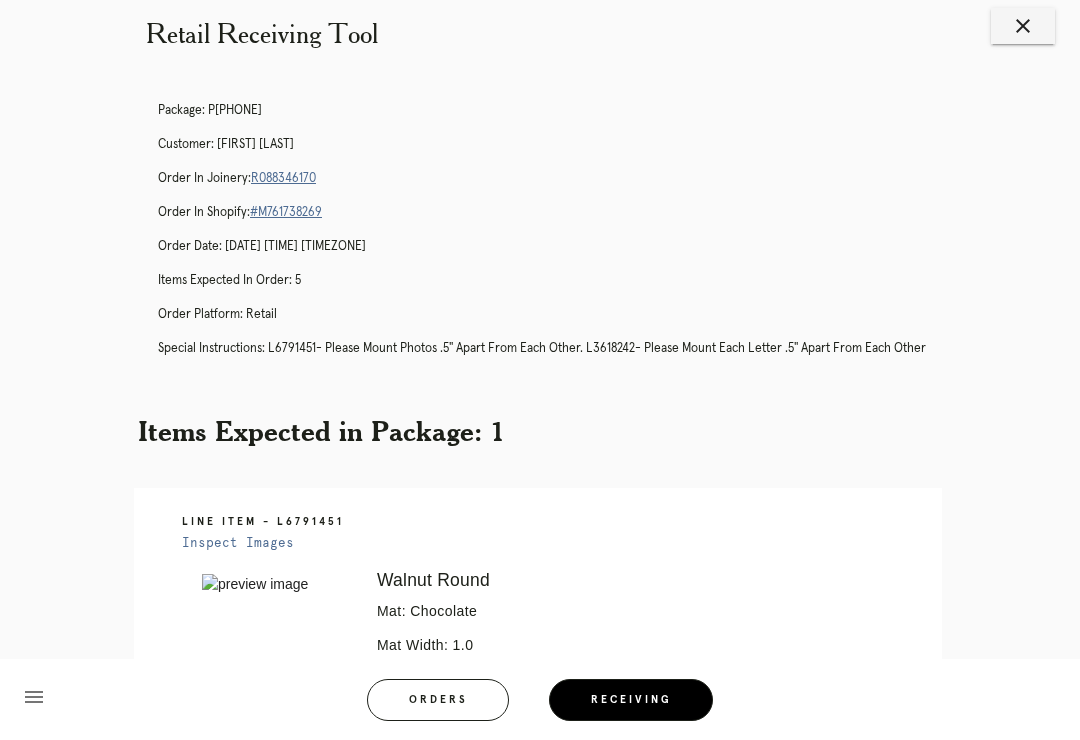 click on "R088346170" at bounding box center [283, 178] 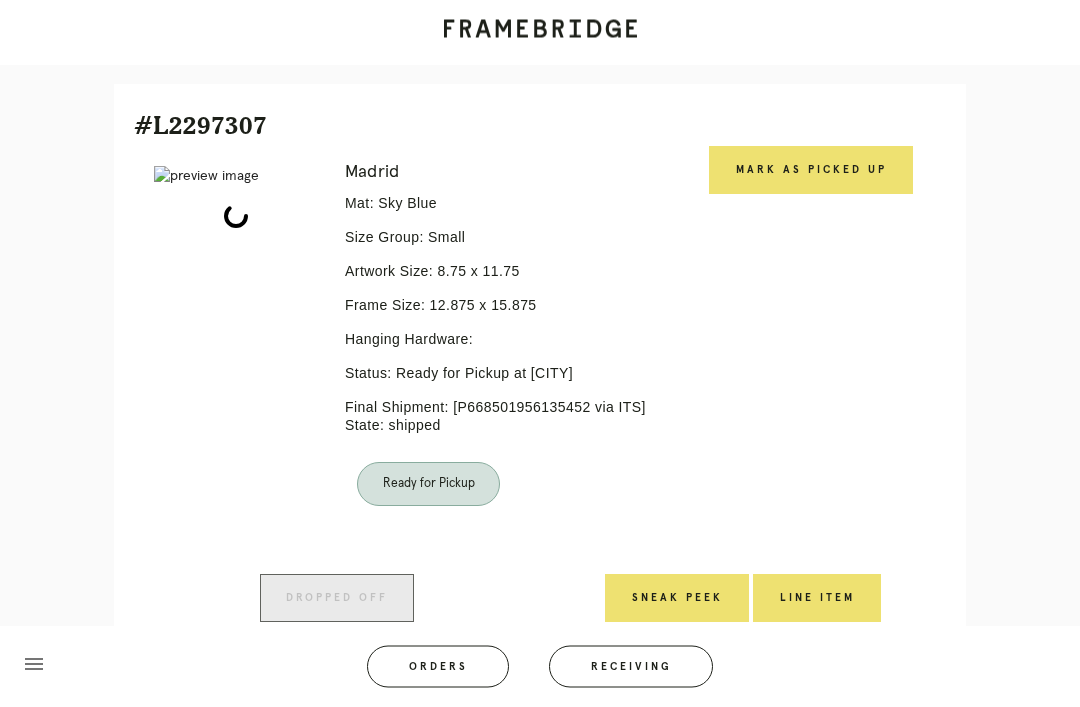 scroll, scrollTop: 537, scrollLeft: 0, axis: vertical 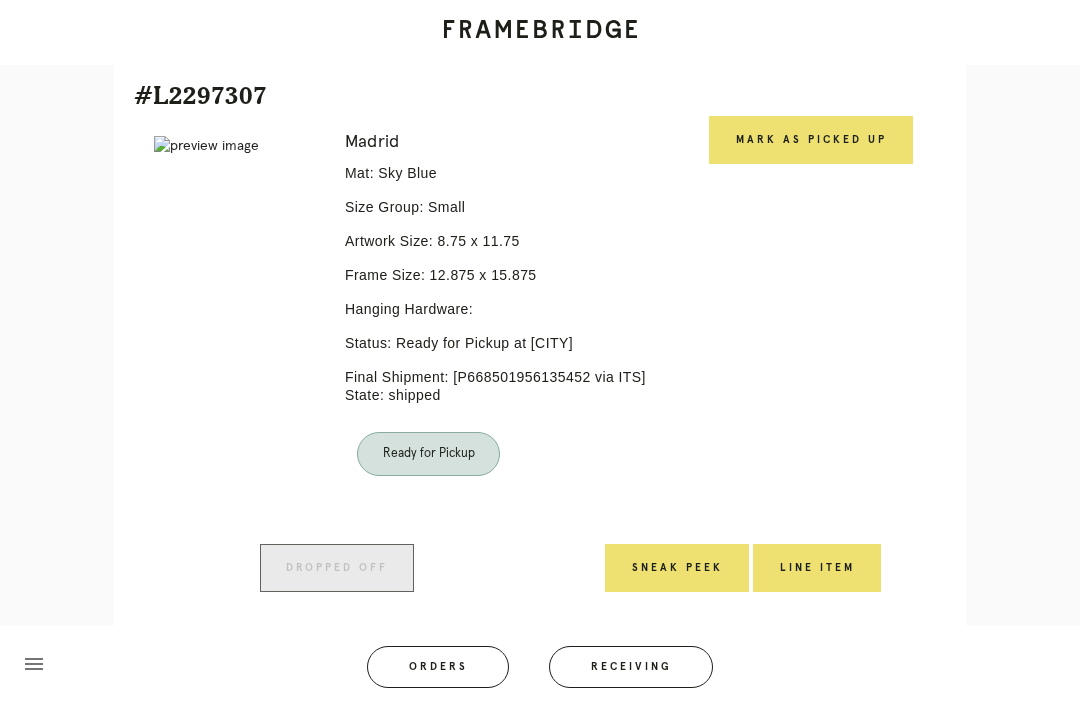 click on "Mark as Picked Up" at bounding box center [811, 140] 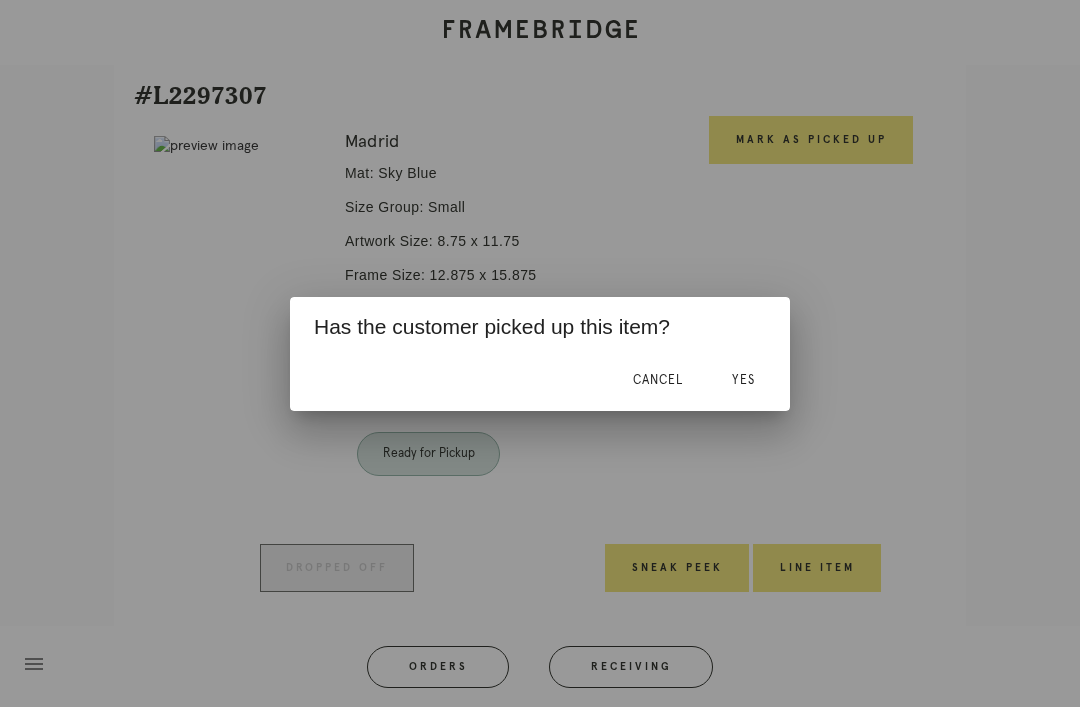 click on "Yes" at bounding box center [743, 381] 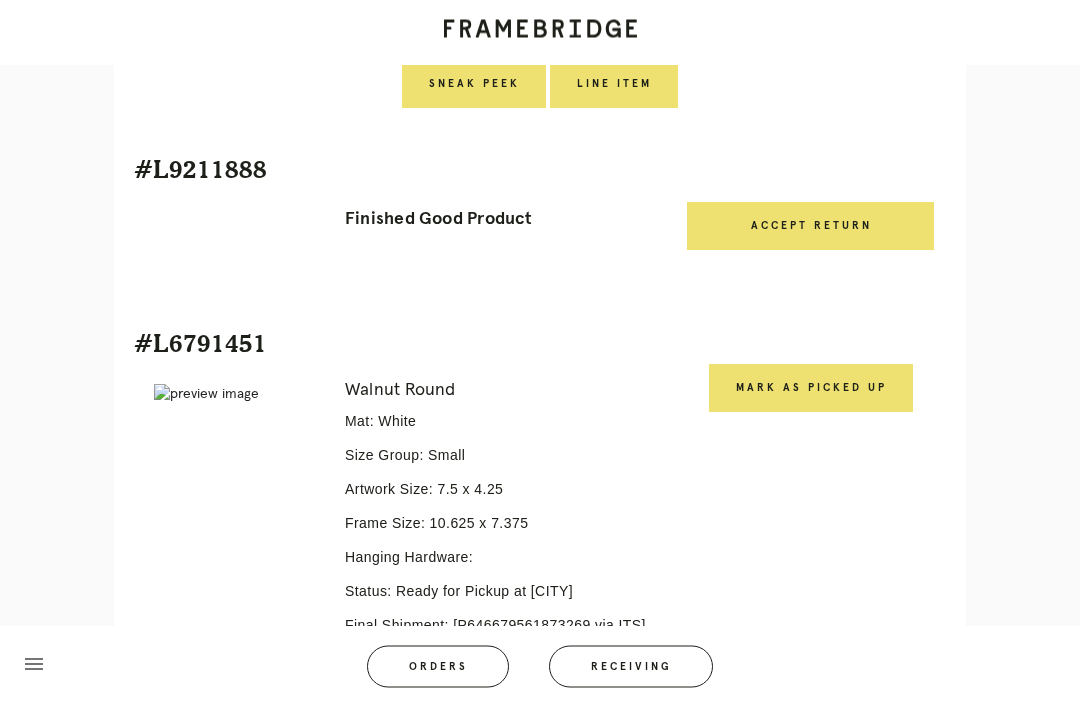 scroll, scrollTop: 1441, scrollLeft: 0, axis: vertical 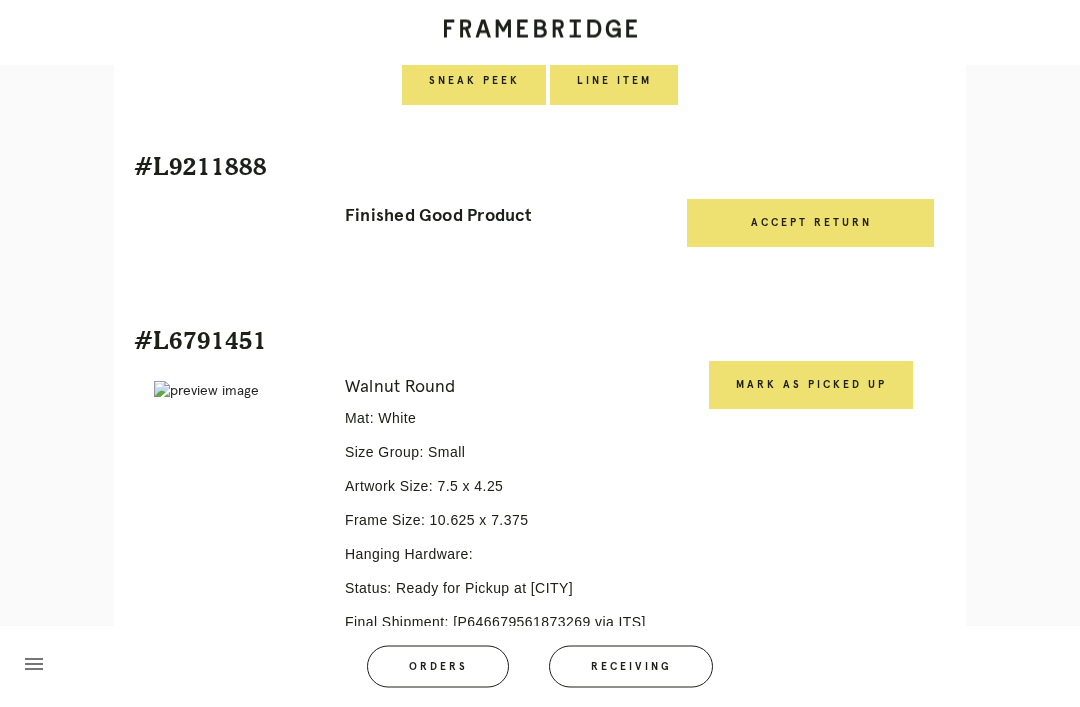 click on "Mark as Picked Up" at bounding box center [811, 386] 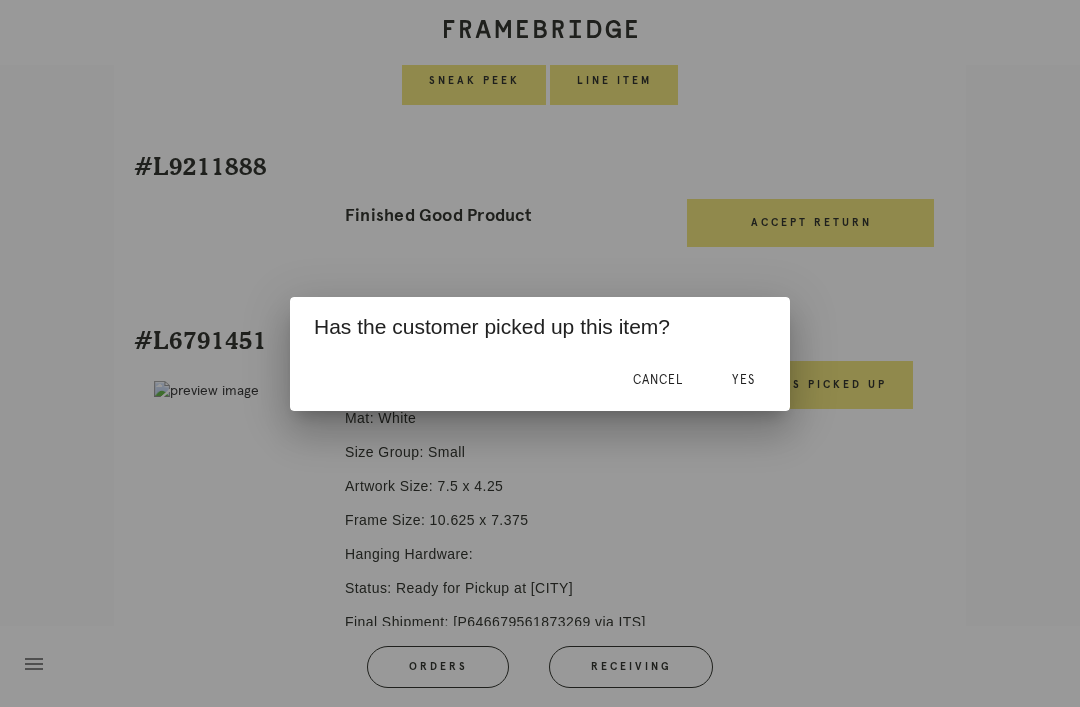 click on "Yes" at bounding box center [743, 381] 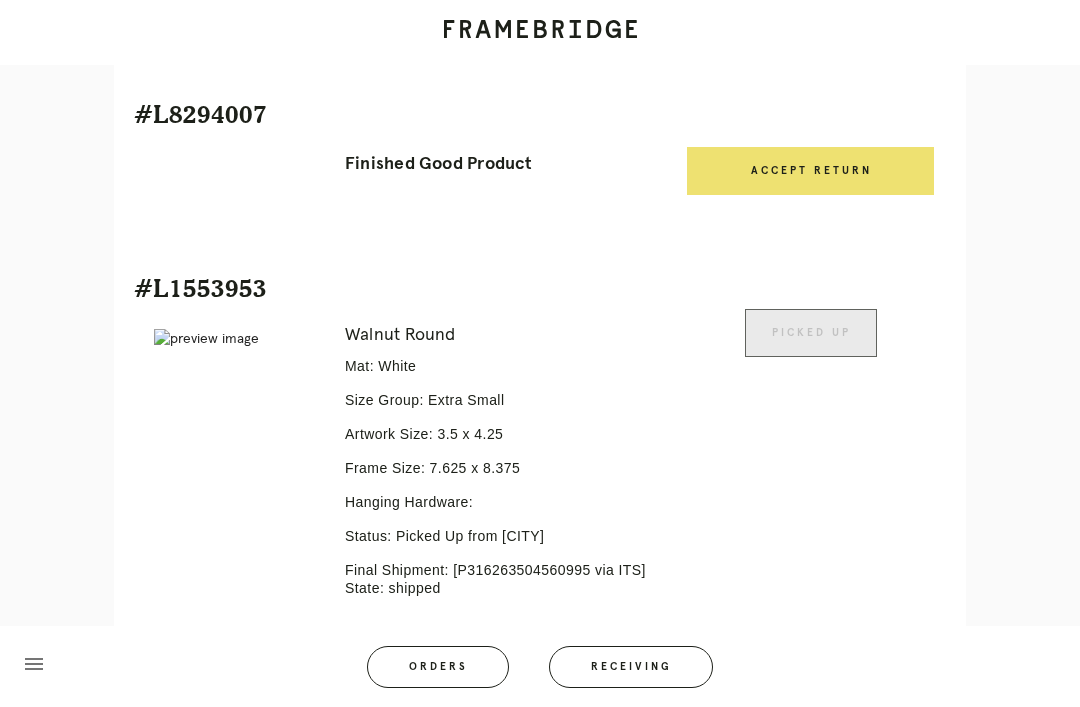 scroll, scrollTop: 2270, scrollLeft: 0, axis: vertical 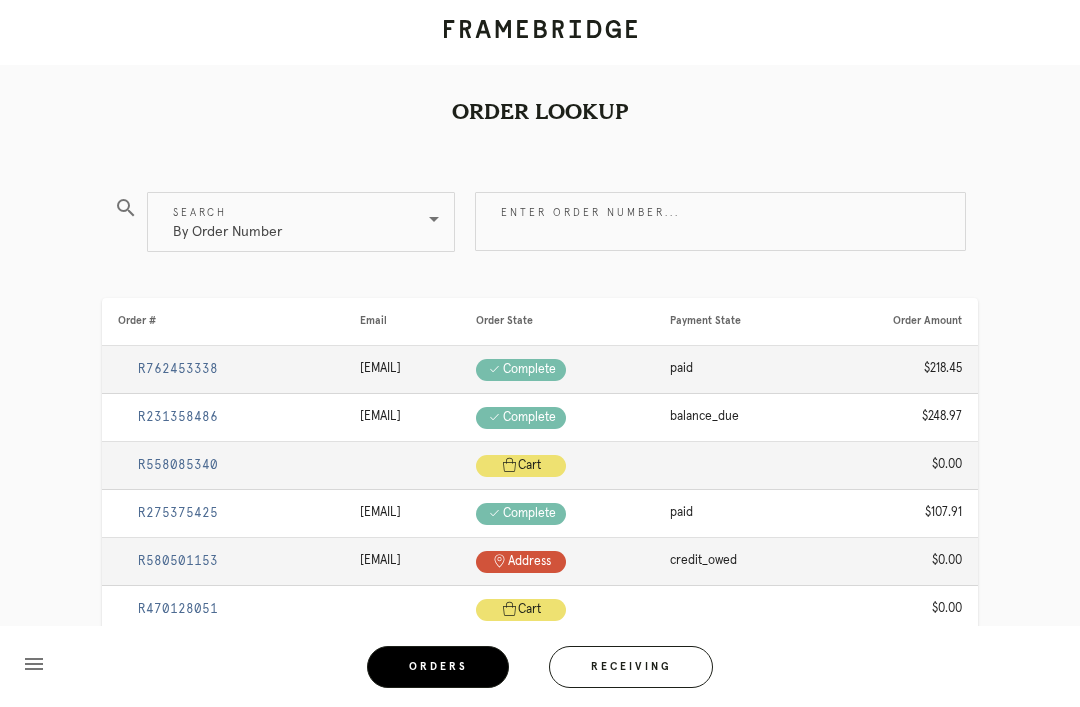 click on "Enter order number..." at bounding box center [720, 221] 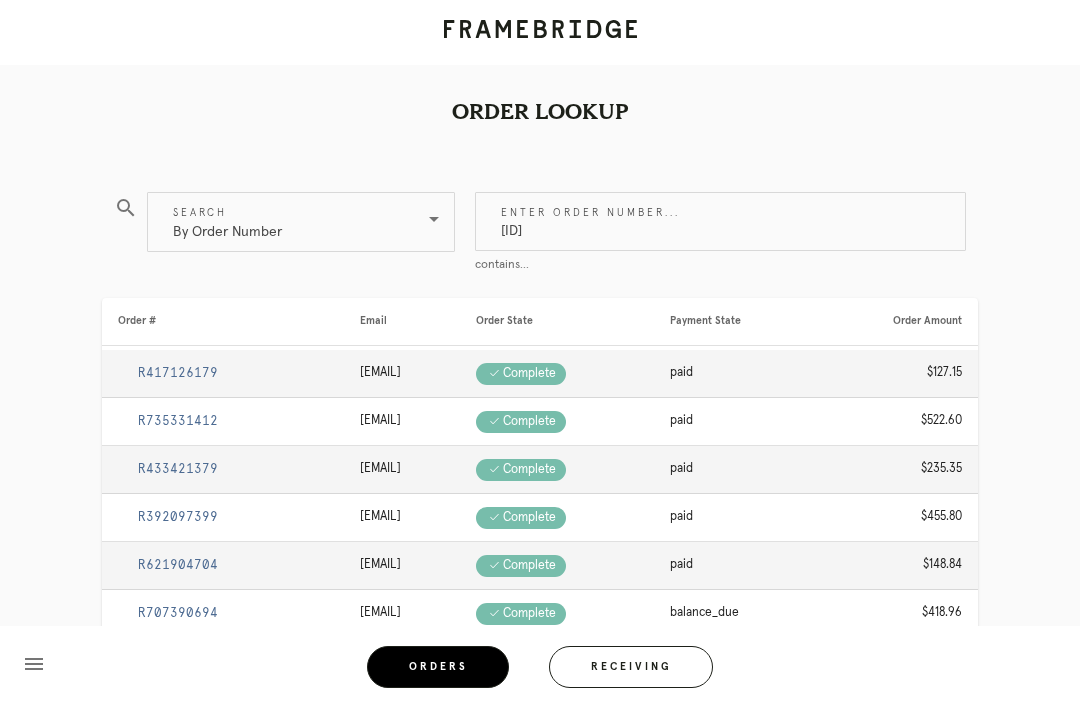 type on "M761745892" 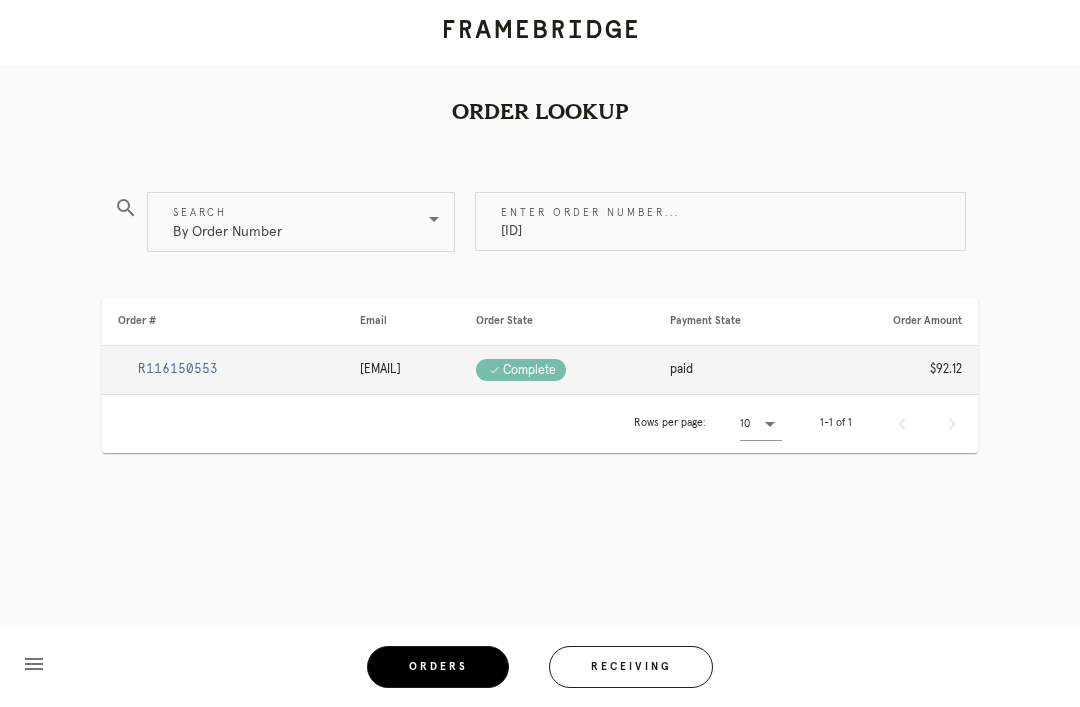 click on "R116150553" at bounding box center [223, 370] 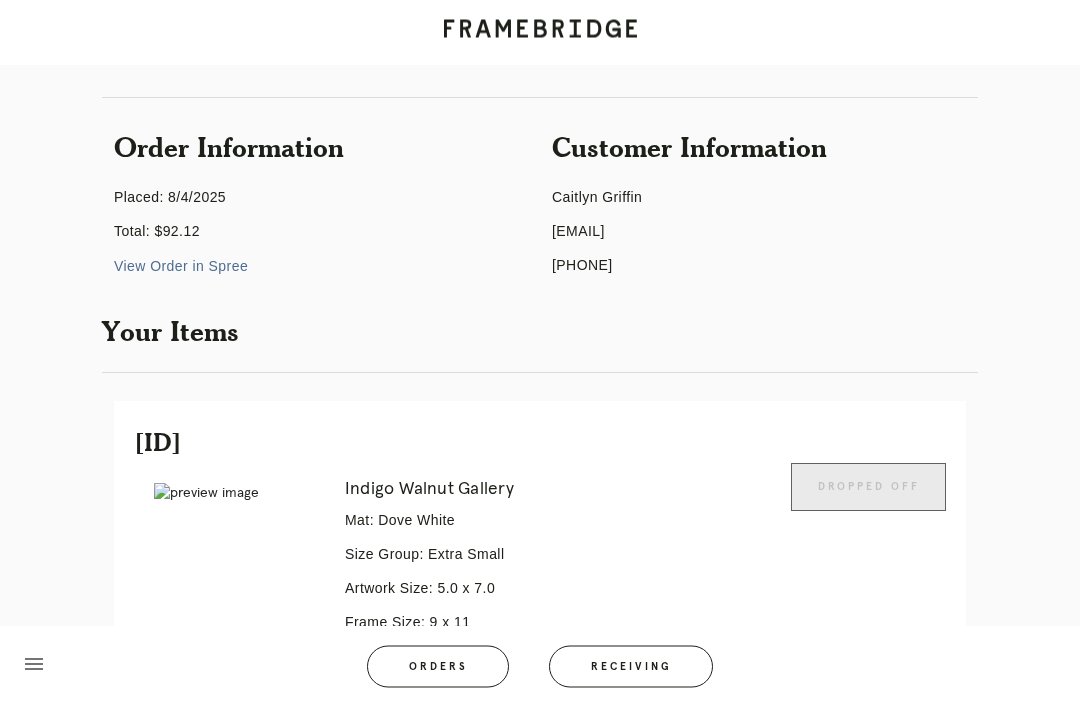 scroll, scrollTop: 127, scrollLeft: 0, axis: vertical 